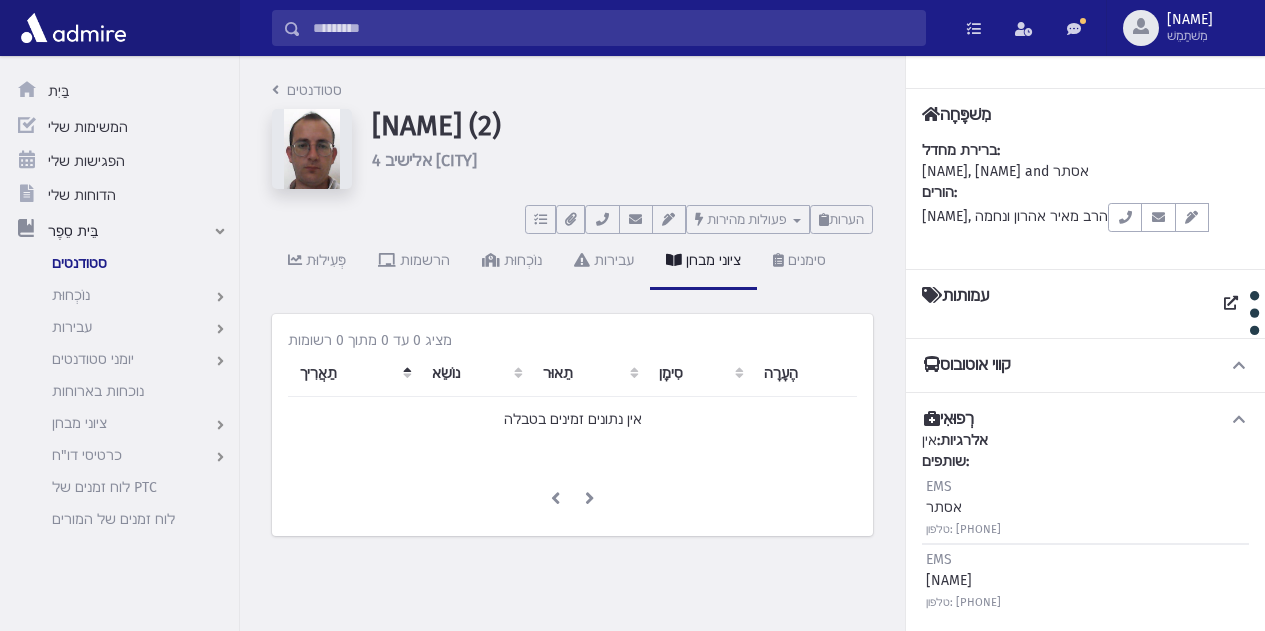 scroll, scrollTop: 0, scrollLeft: 0, axis: both 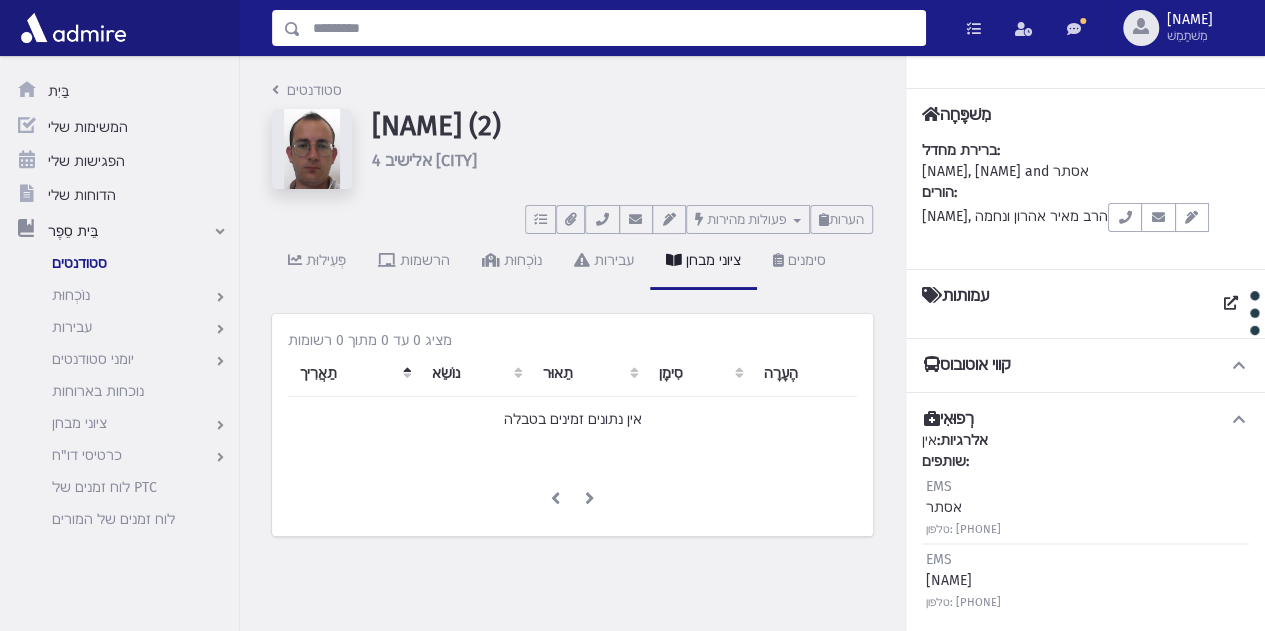 click at bounding box center [613, 28] 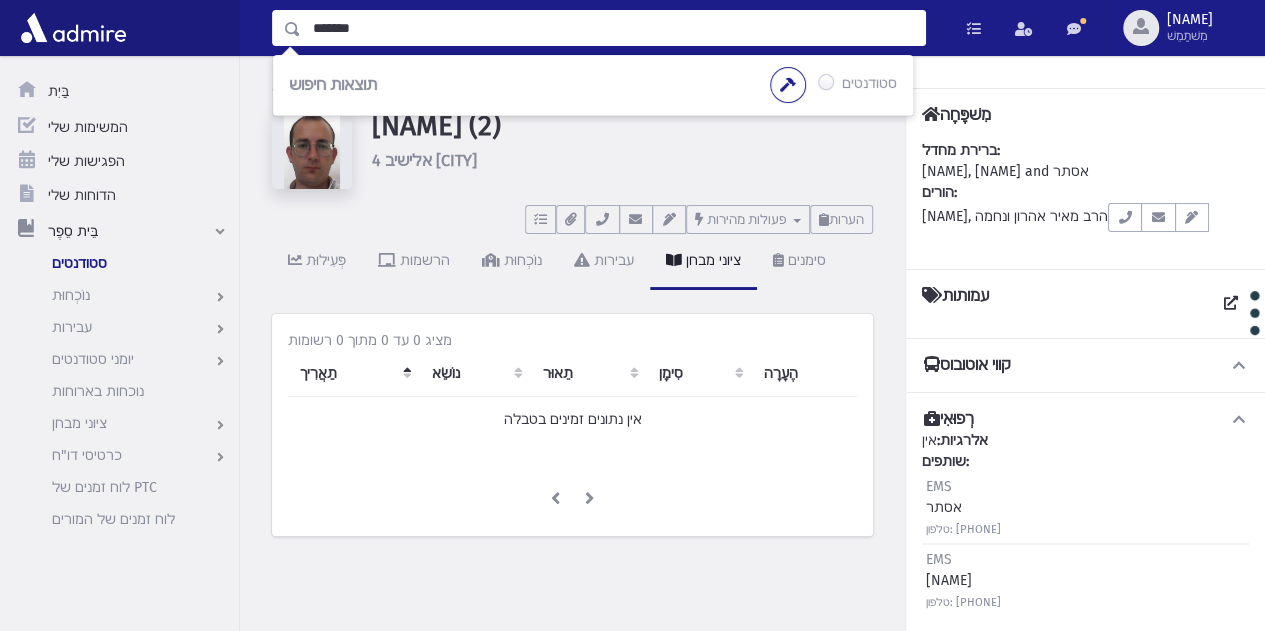 type on "*******" 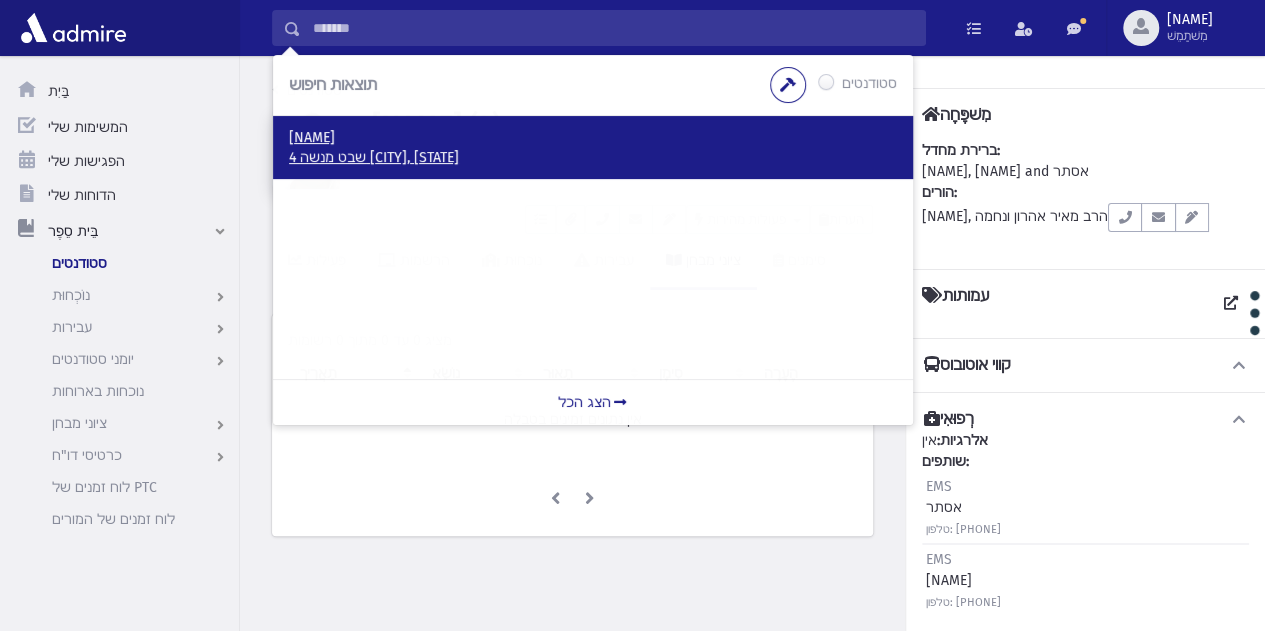 click on "גלעדי, אברהם" at bounding box center [312, 137] 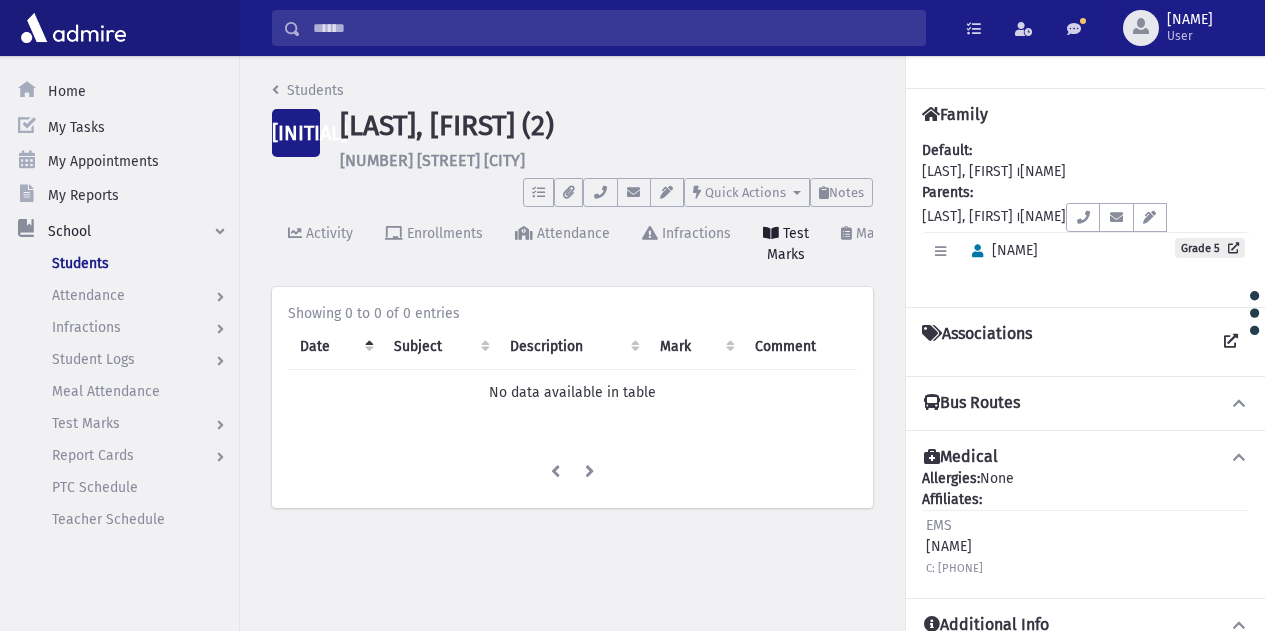 scroll, scrollTop: 0, scrollLeft: 0, axis: both 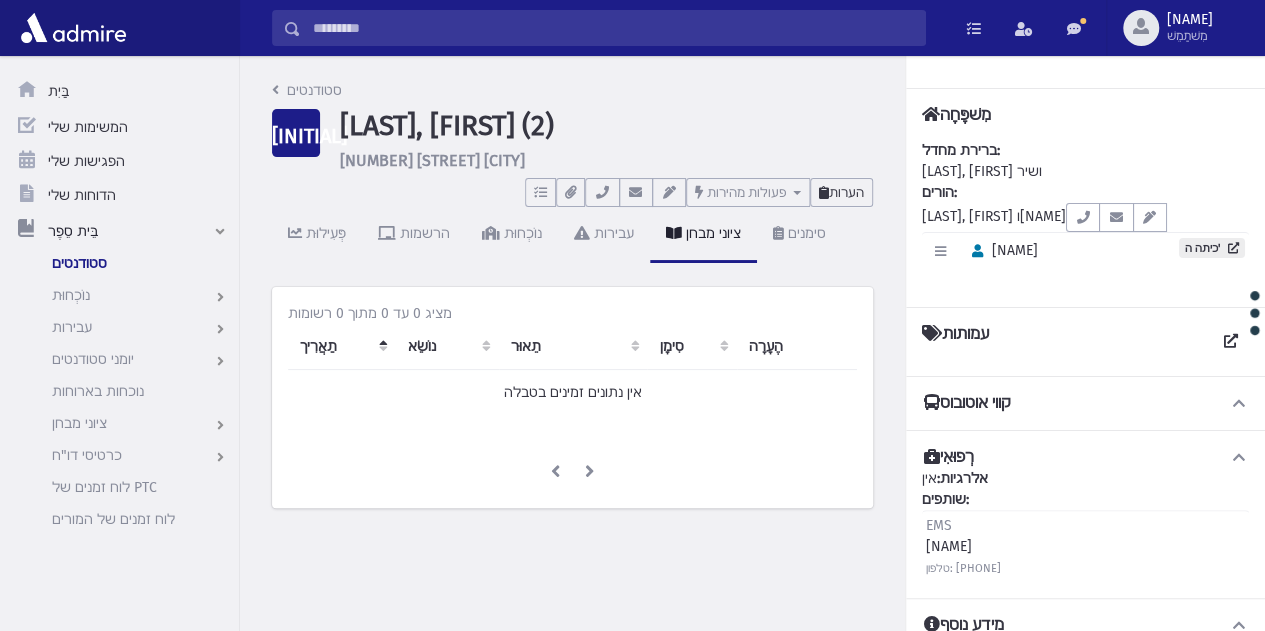click at bounding box center (824, 192) 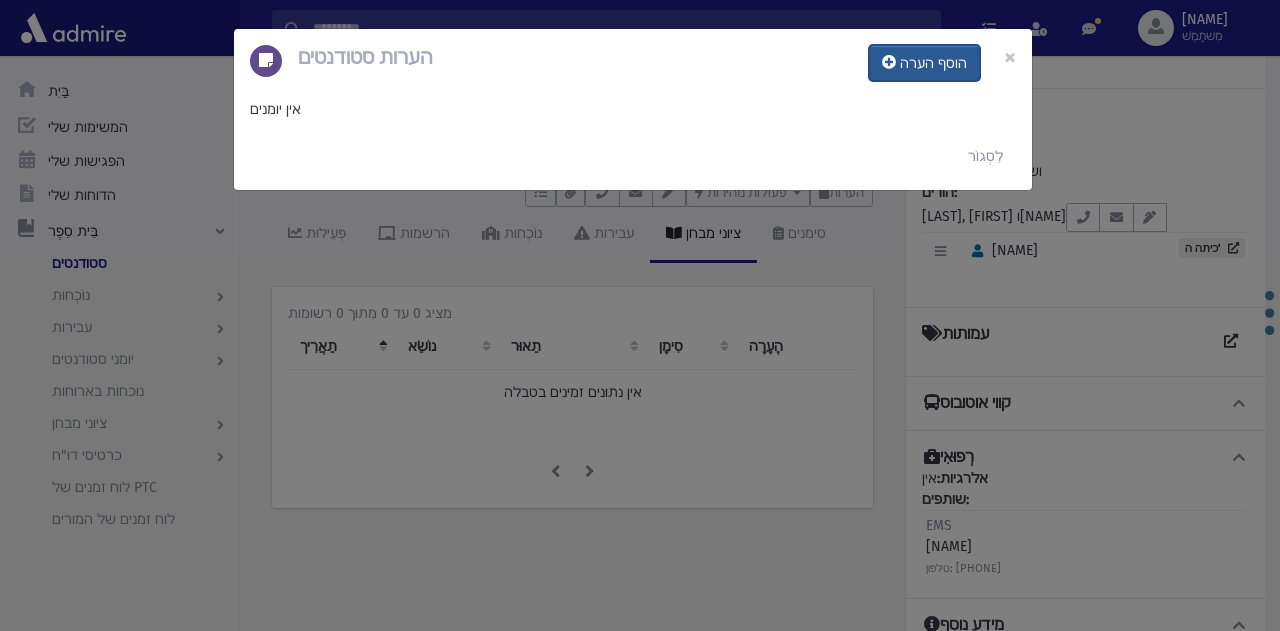click on "הוסף הערה" at bounding box center [924, 63] 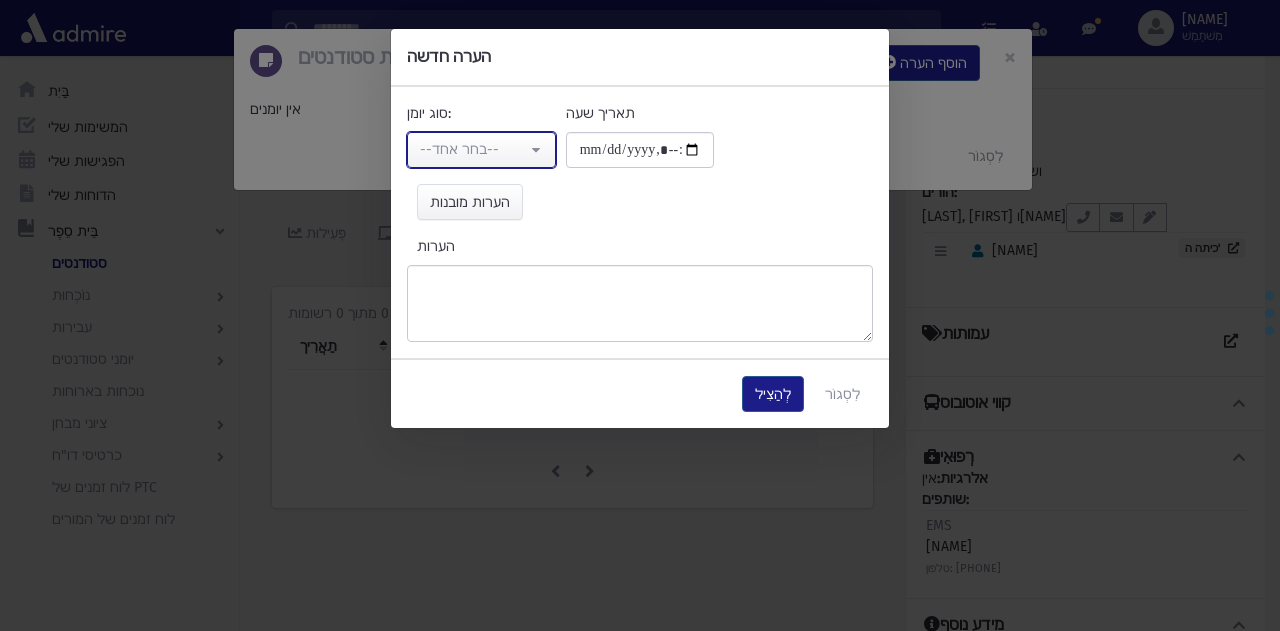 click on "--בחר אחד--" at bounding box center [473, 149] 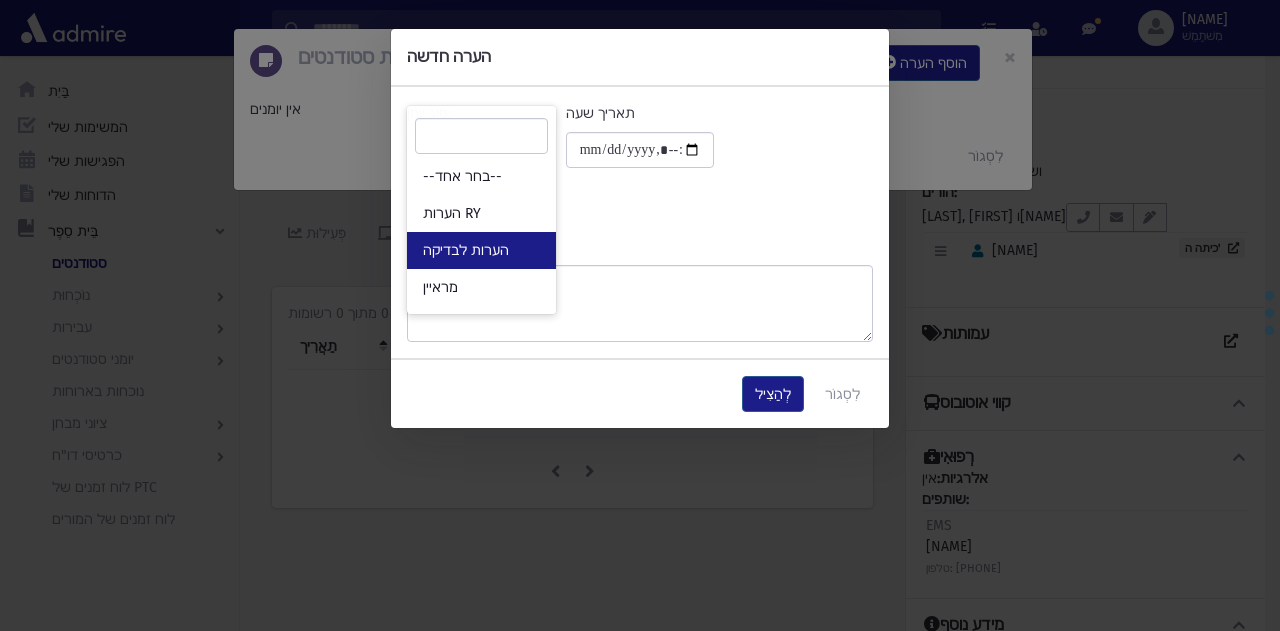click on "הערות לבדיקה" at bounding box center [481, 250] 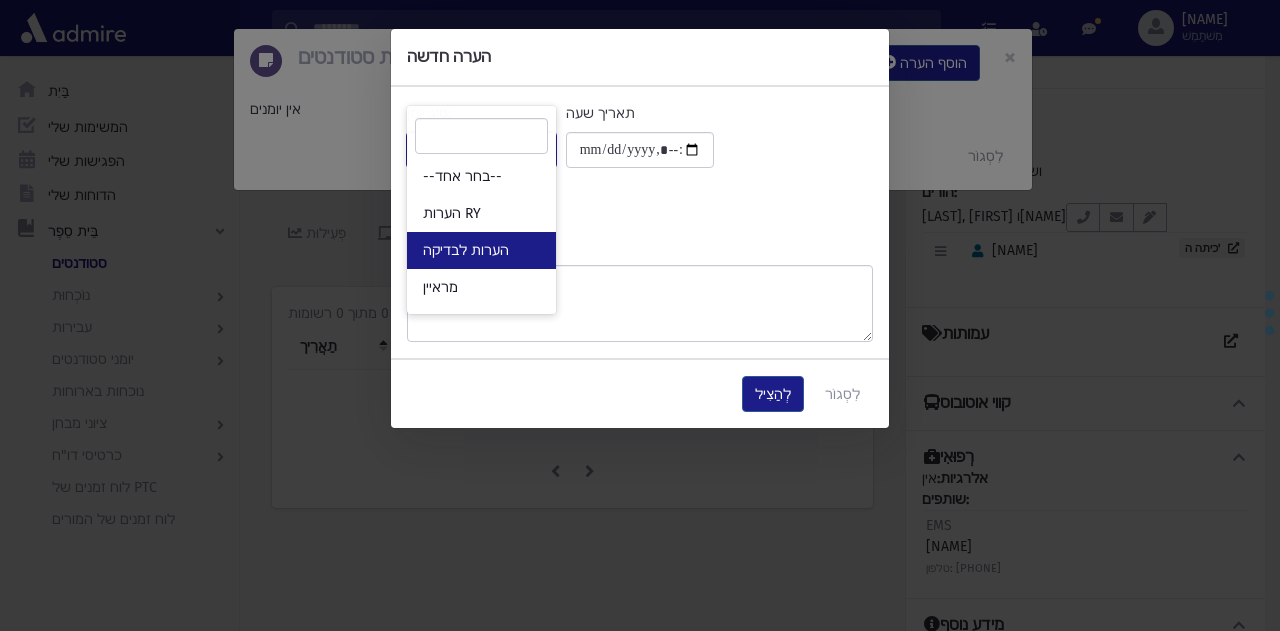 select on "*" 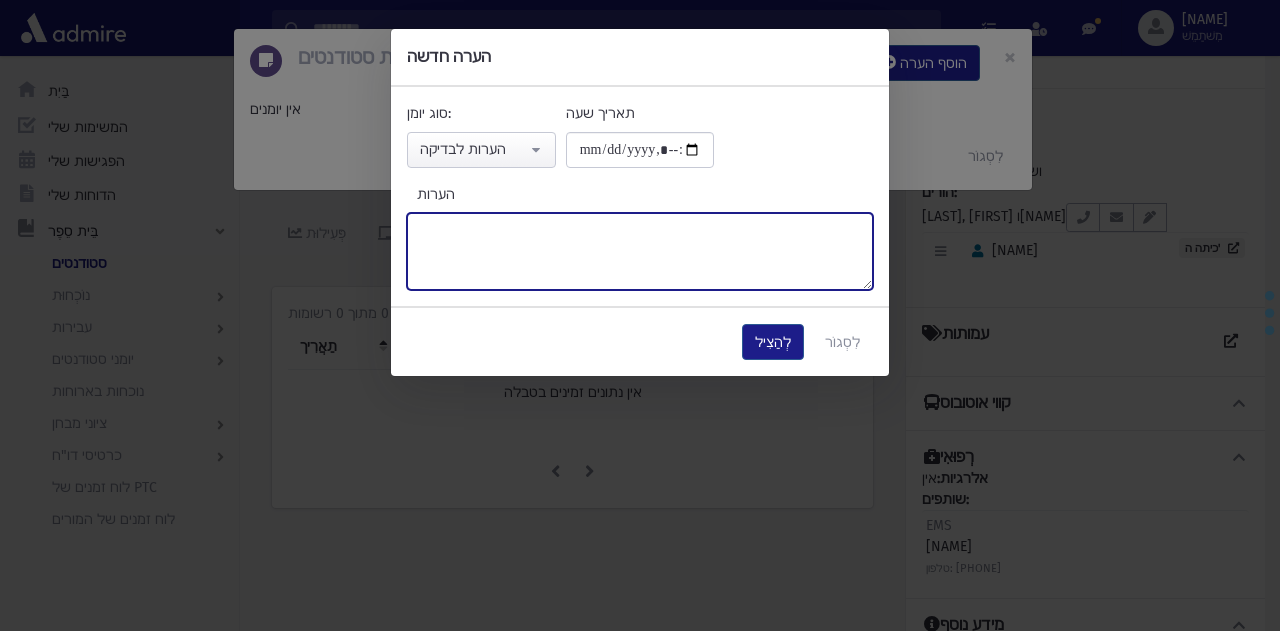 click on "הערות" at bounding box center (640, 251) 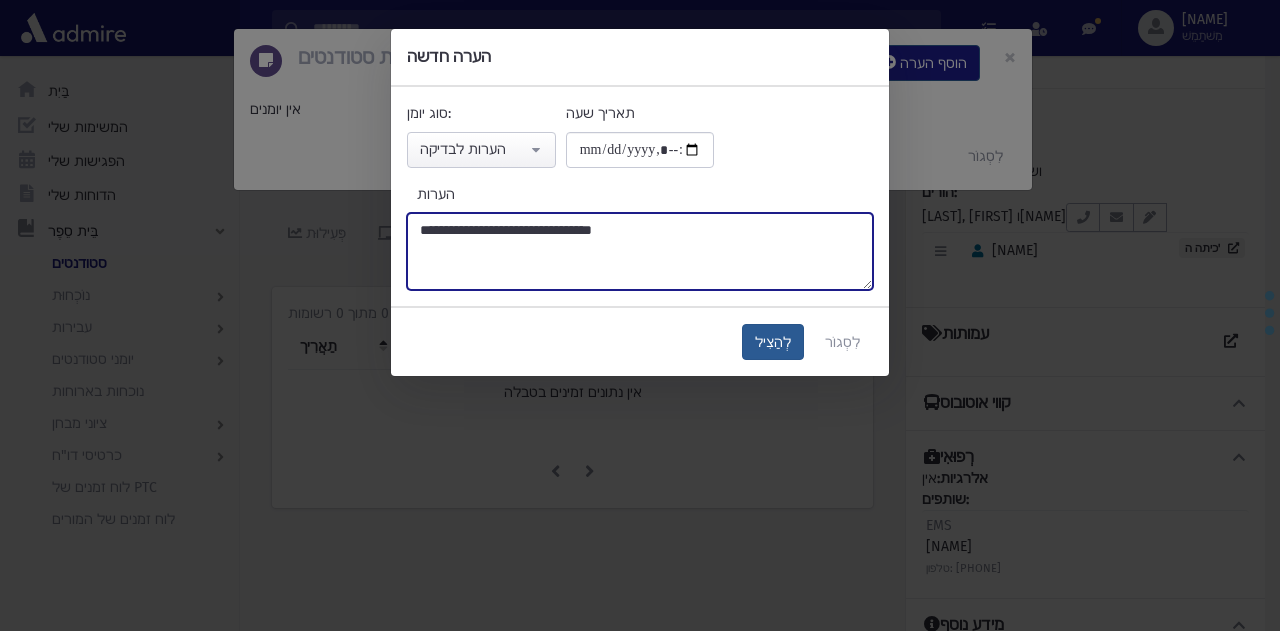 type on "**********" 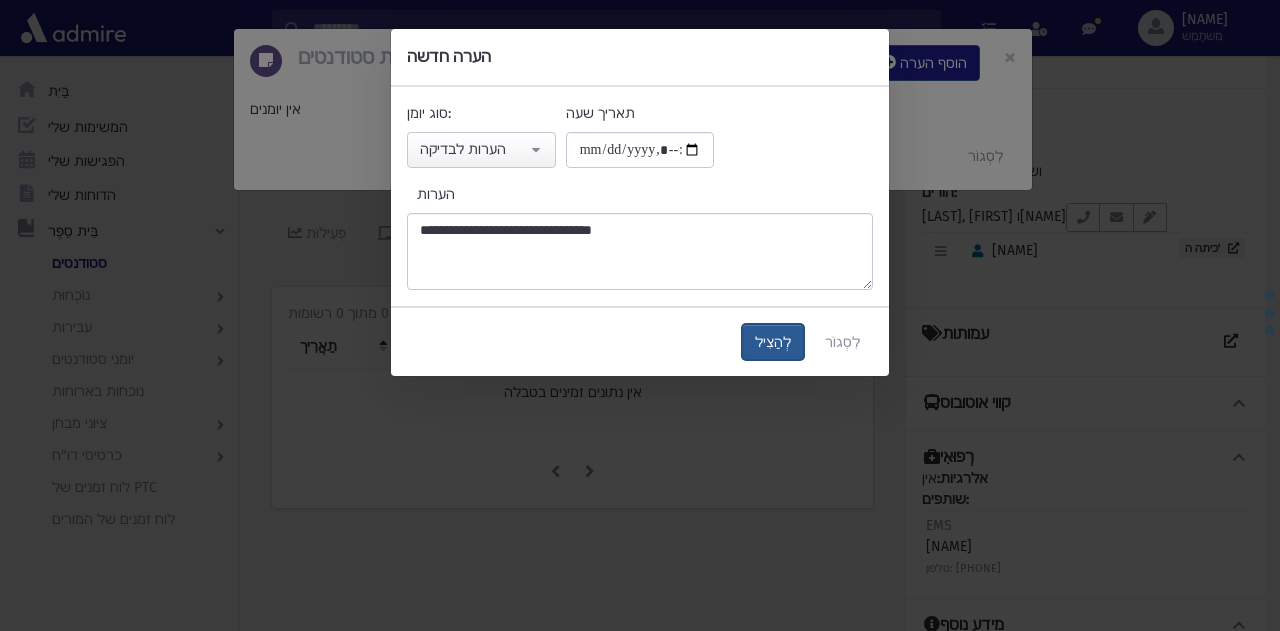 click on "לְהַצִיל" at bounding box center (773, 342) 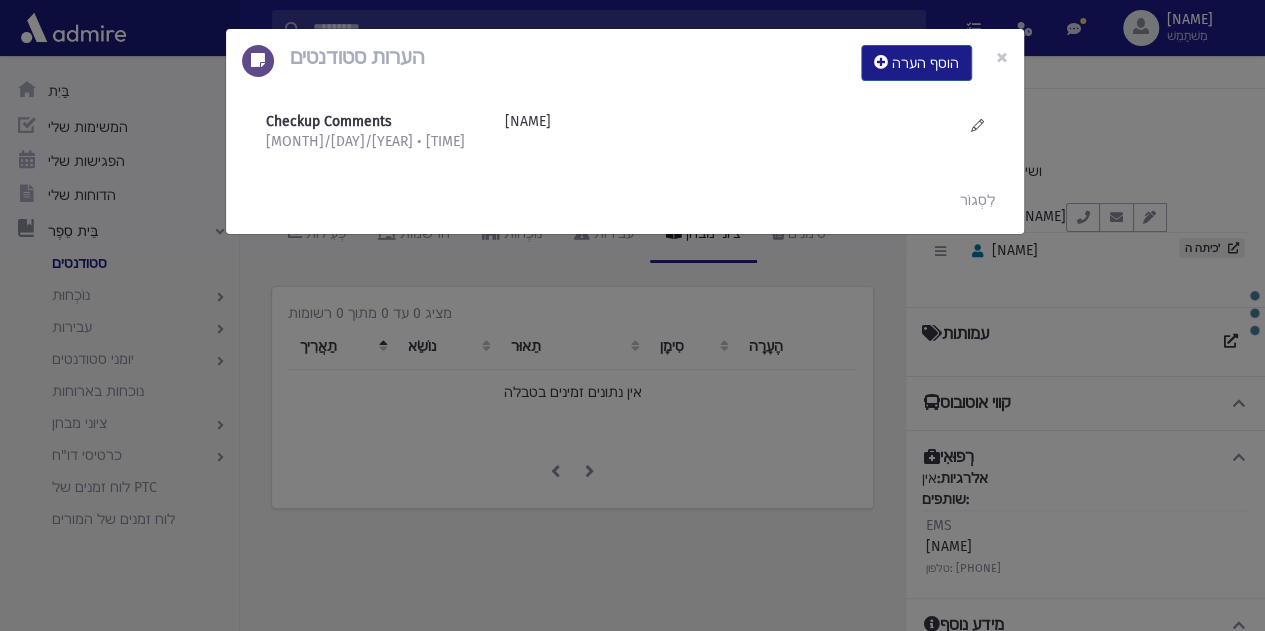 click on "הערות סטודנטים
הוסף הערה
×
Checkup Comments
8/4/2025 • 5:55 AM" at bounding box center (632, 315) 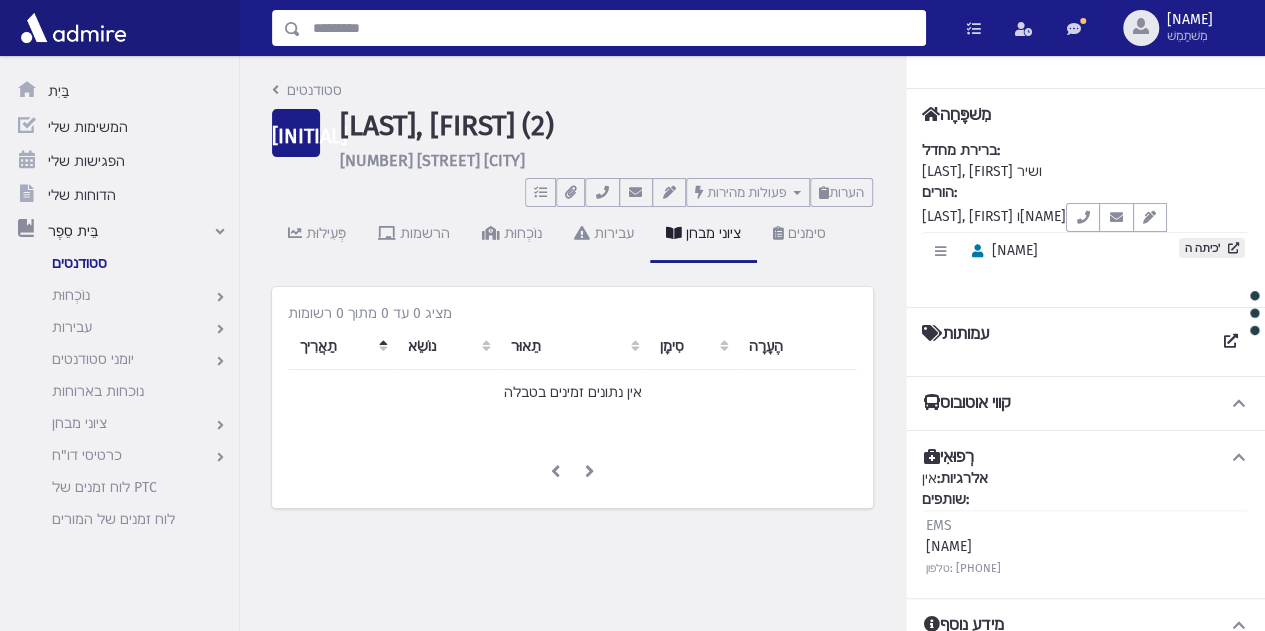 click at bounding box center [613, 28] 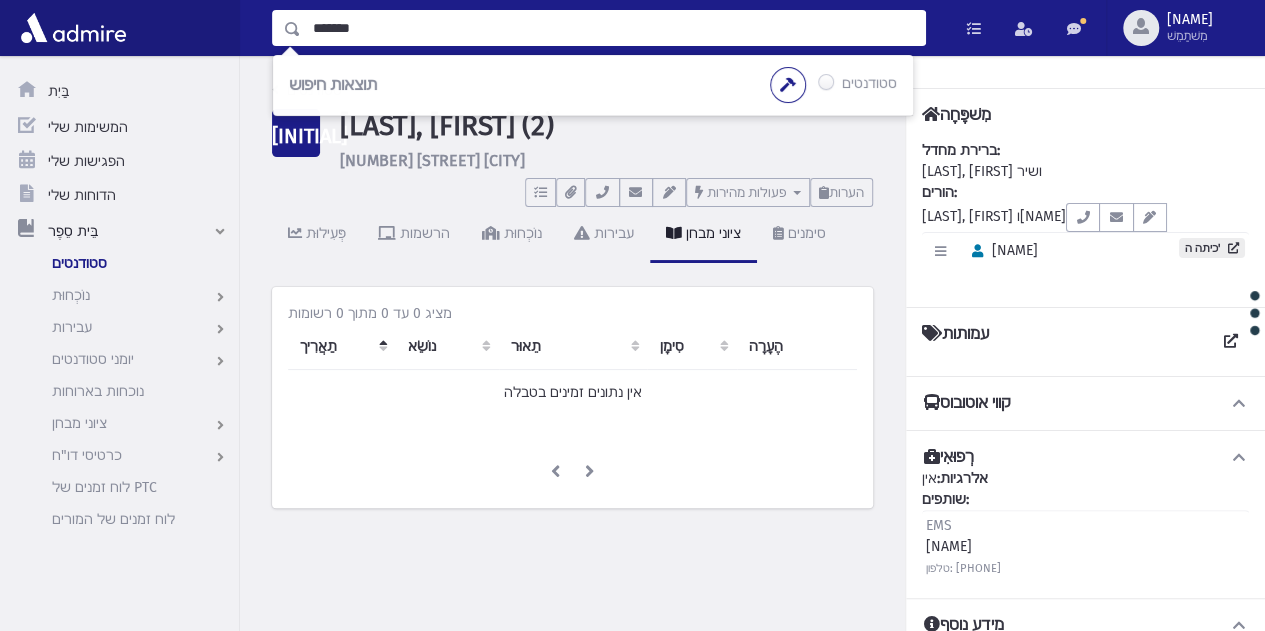 type on "*******" 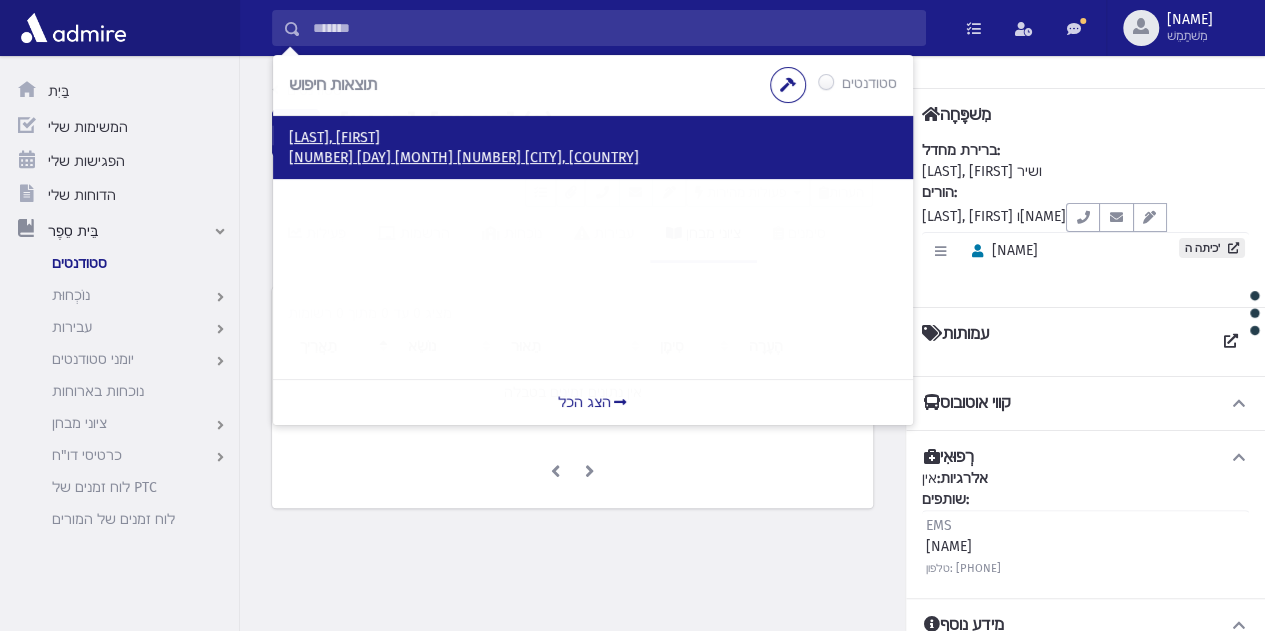 click on "שלייפר, אשר פלק" at bounding box center [334, 137] 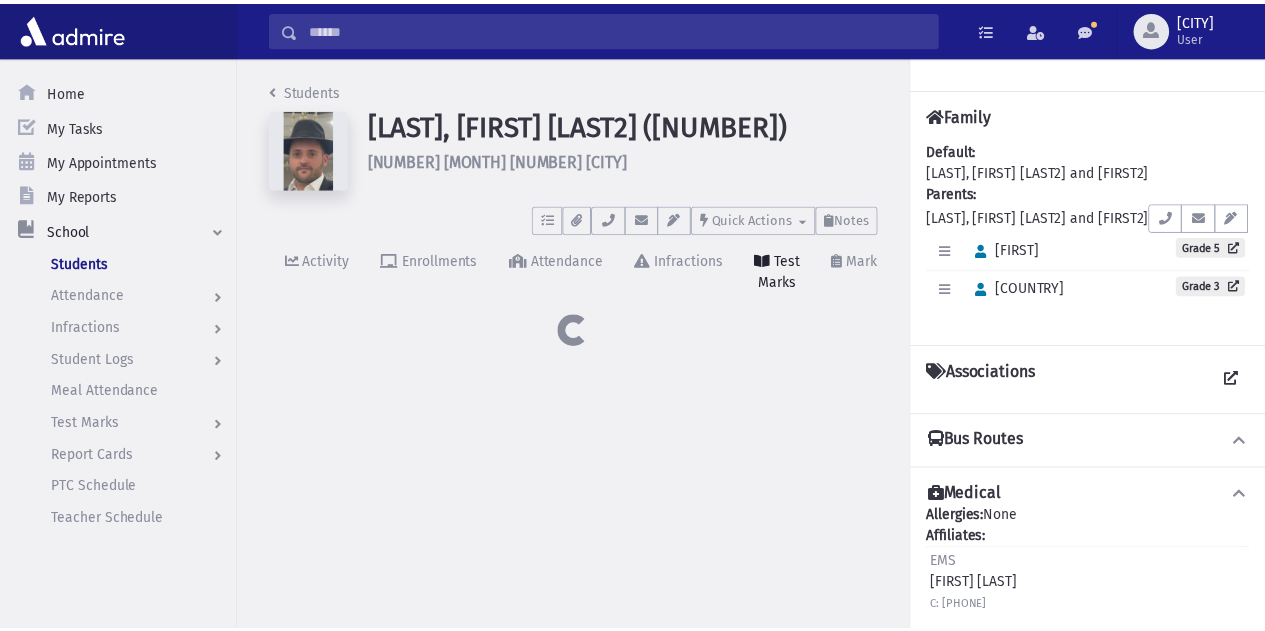 scroll, scrollTop: 0, scrollLeft: 0, axis: both 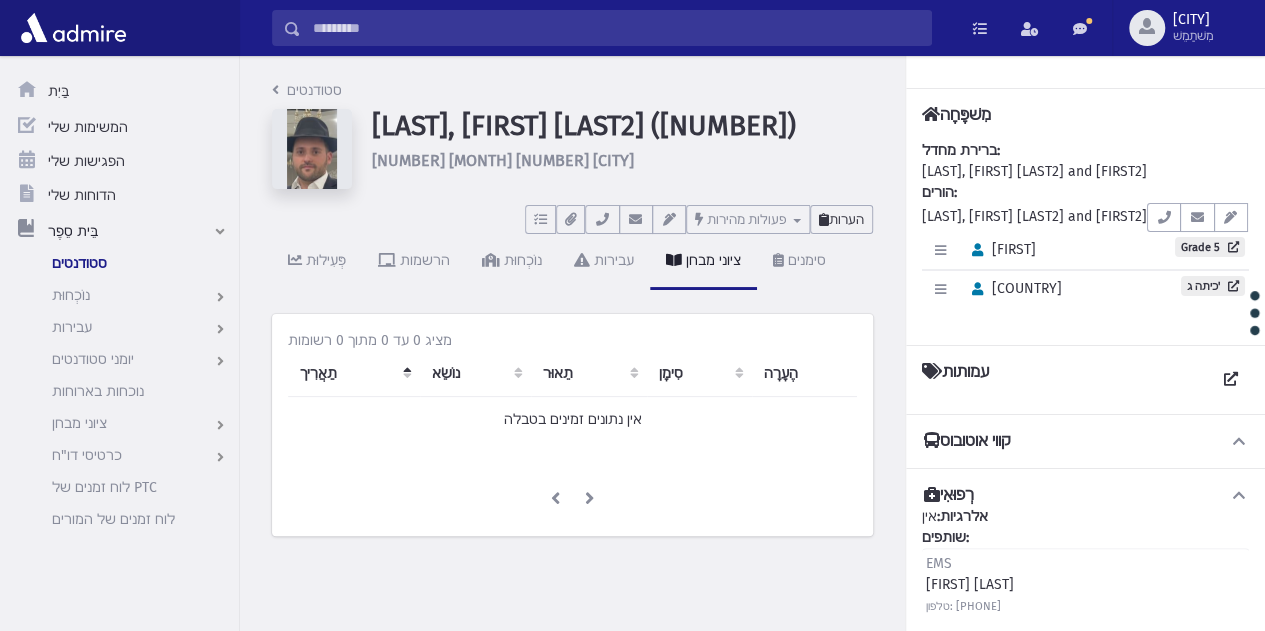 click at bounding box center [824, 219] 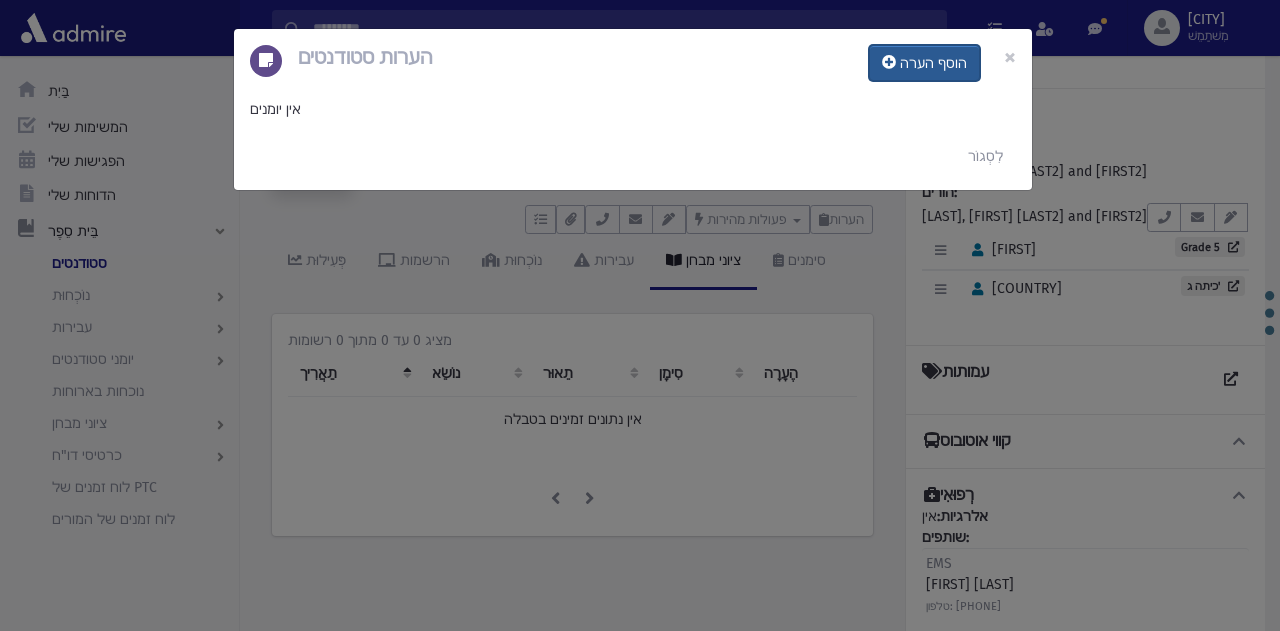 click on "הוסף הערה" at bounding box center (924, 63) 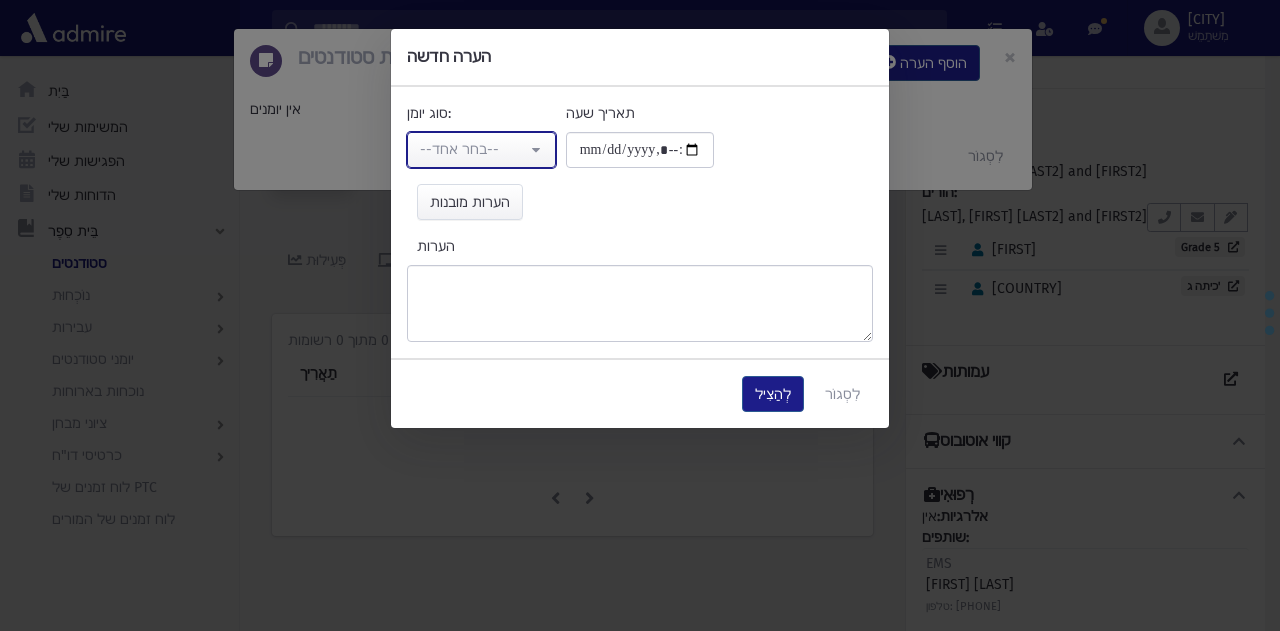 click on "--בחר אחד--" at bounding box center (481, 150) 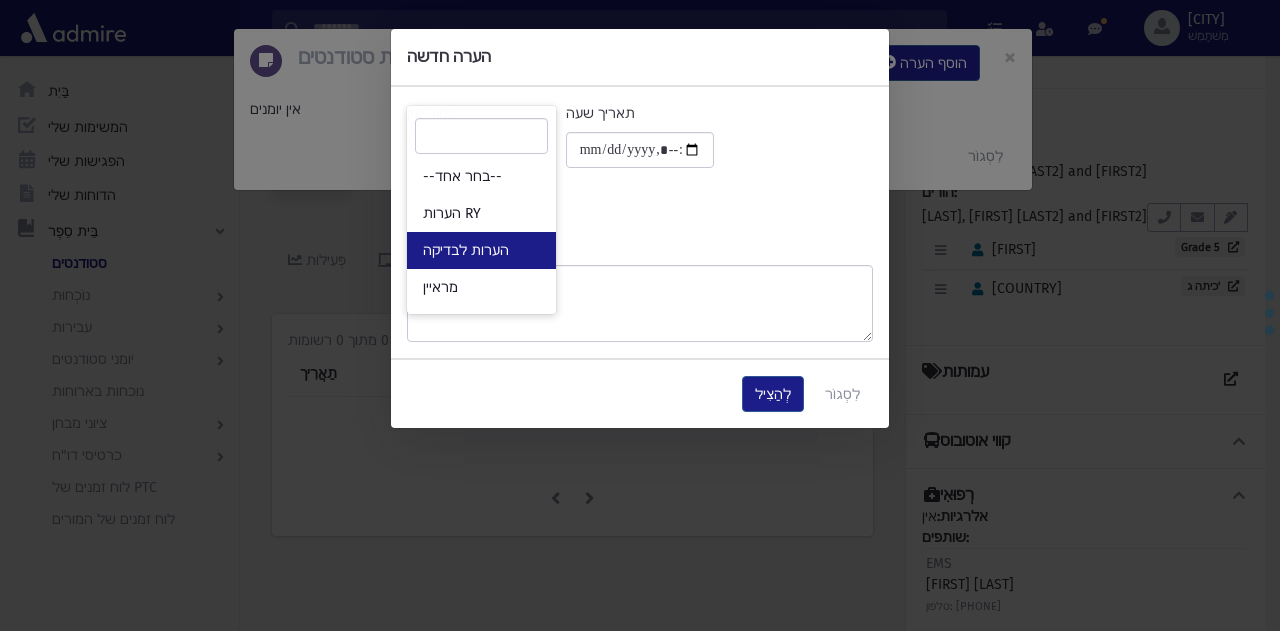 click on "הערות לבדיקה" at bounding box center (481, 250) 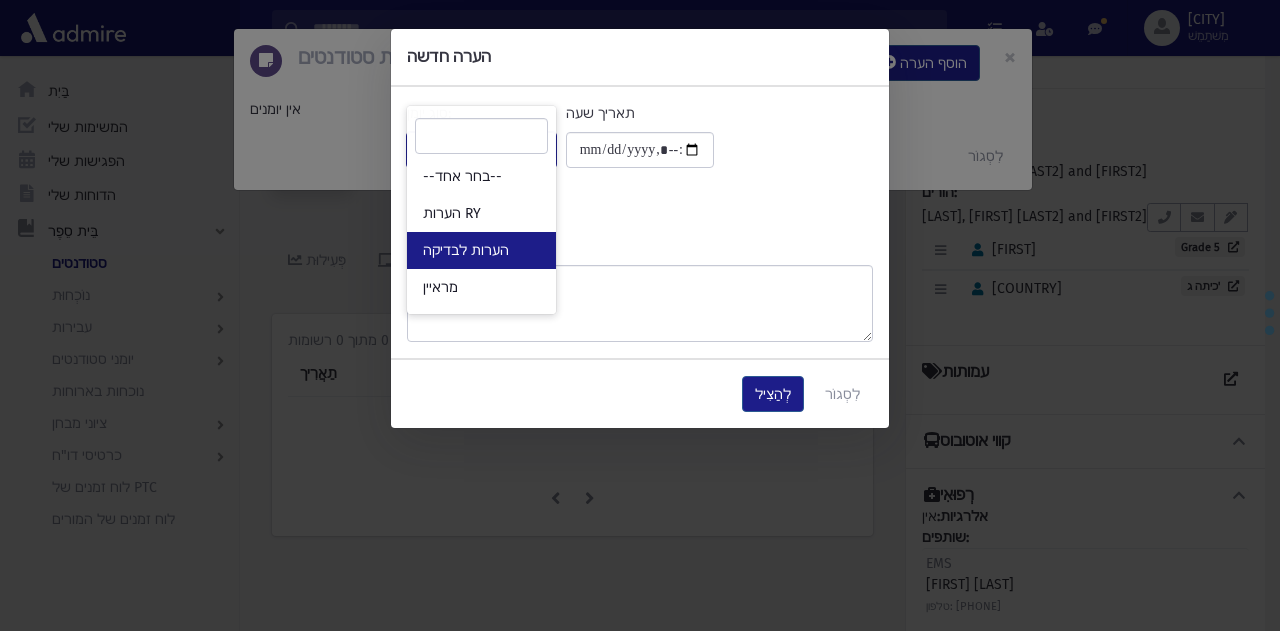 select on "*" 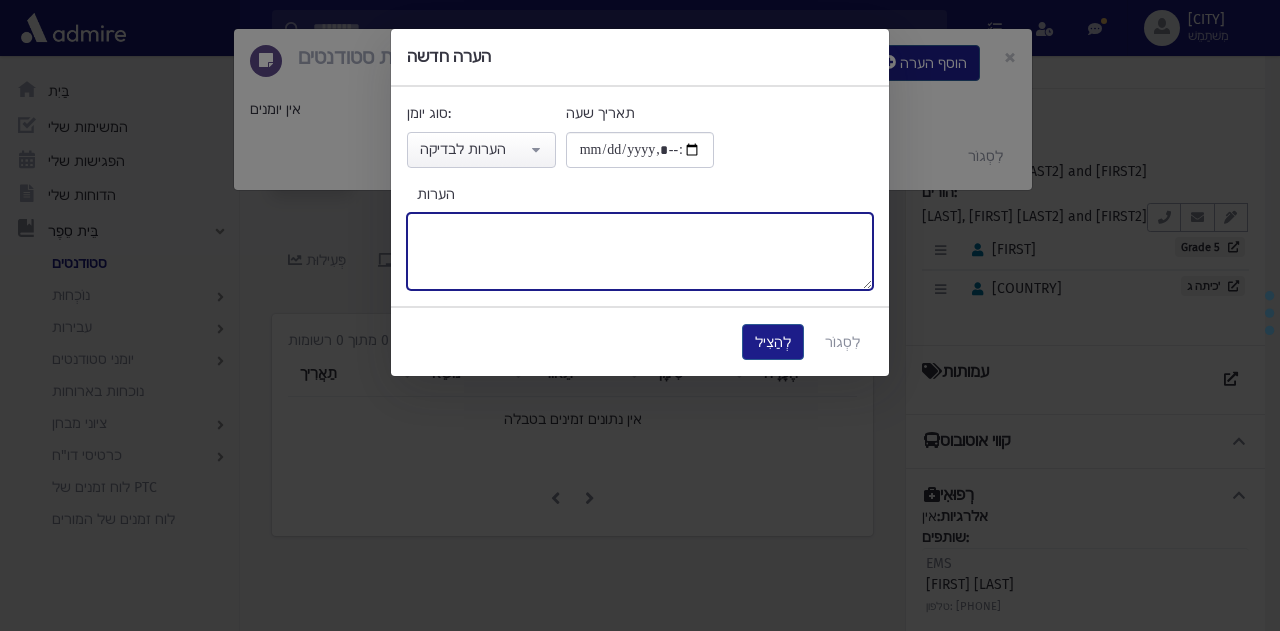 click on "הערות" at bounding box center (640, 251) 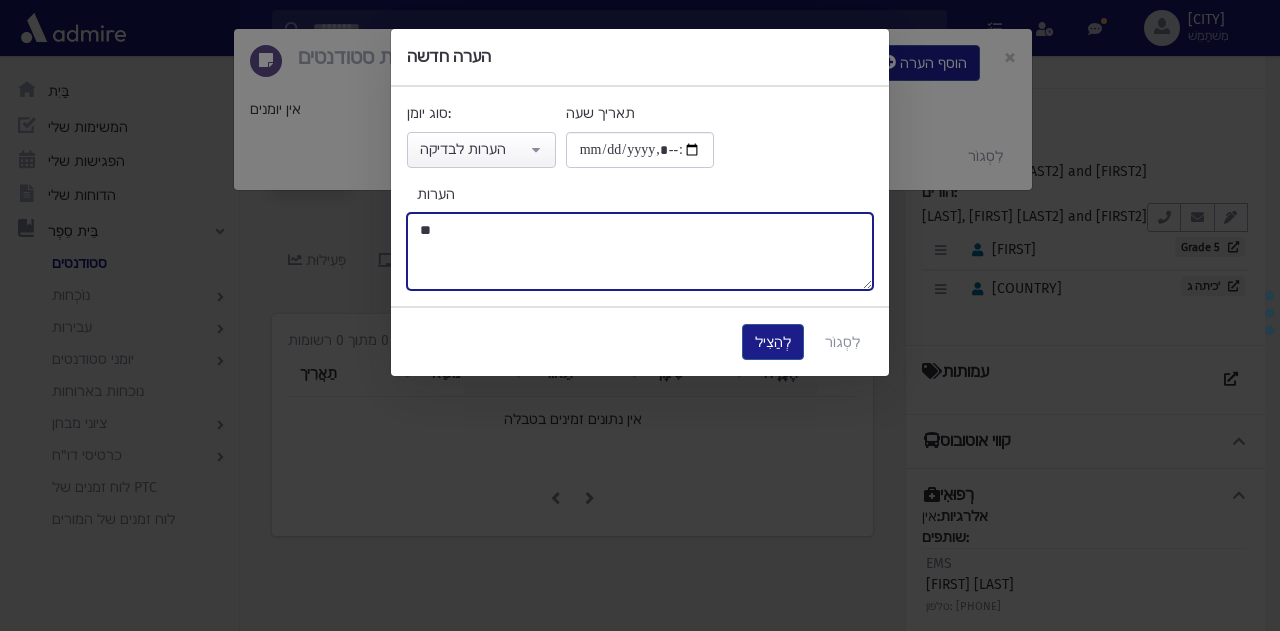type on "*" 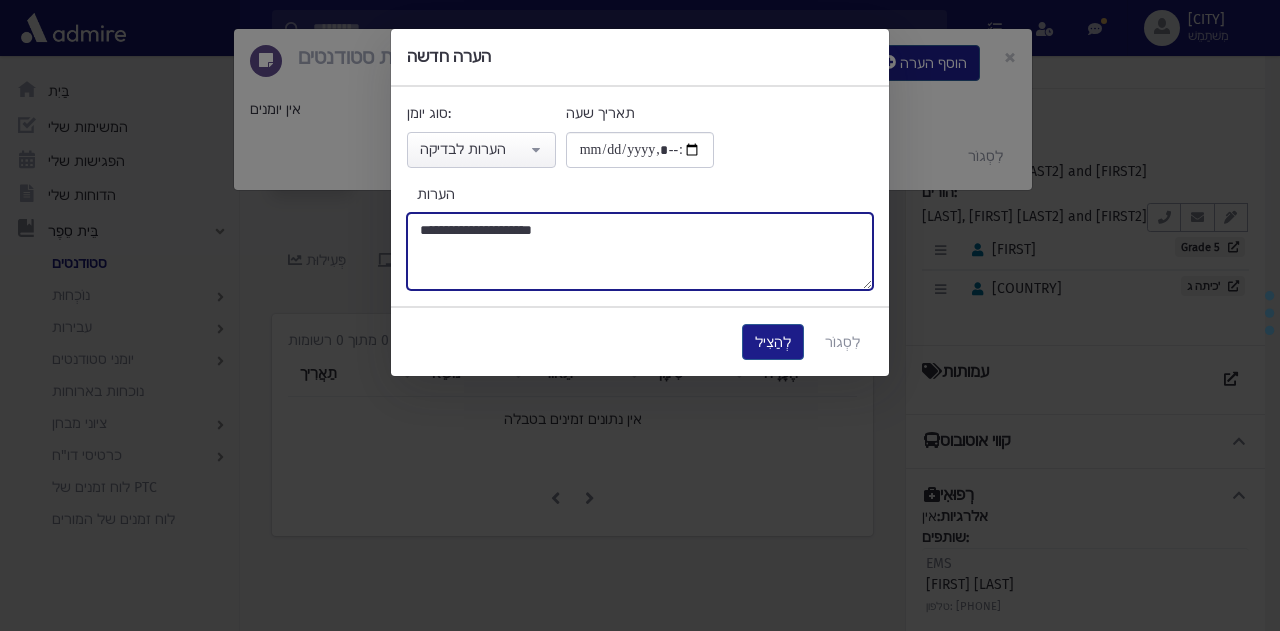 type on "**********" 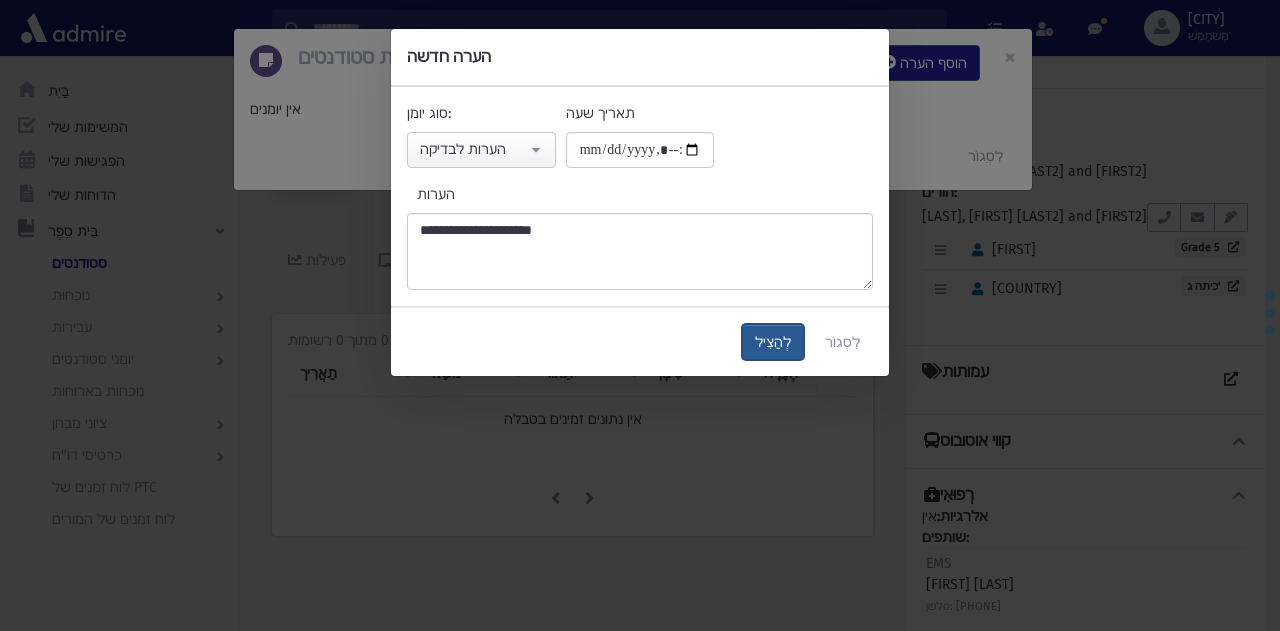 click on "לְהַצִיל" at bounding box center [773, 342] 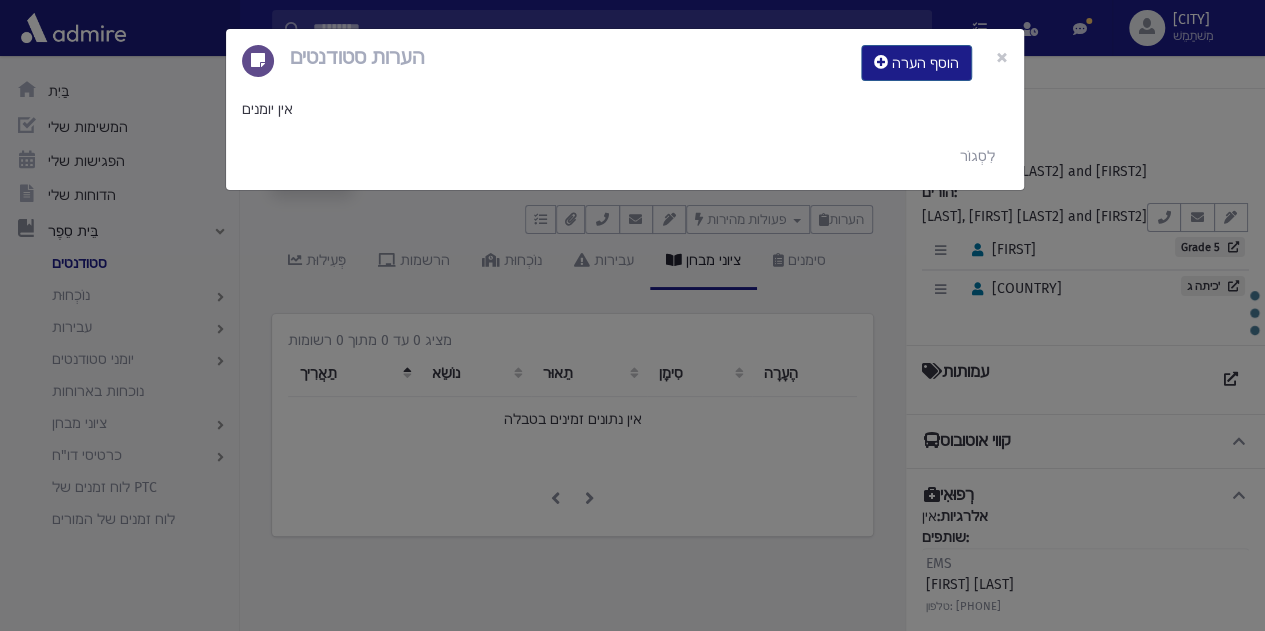 click on "הערות סטודנטים
הוסף הערה
×
אין יומנים
לִסְגוֹר" at bounding box center (632, 315) 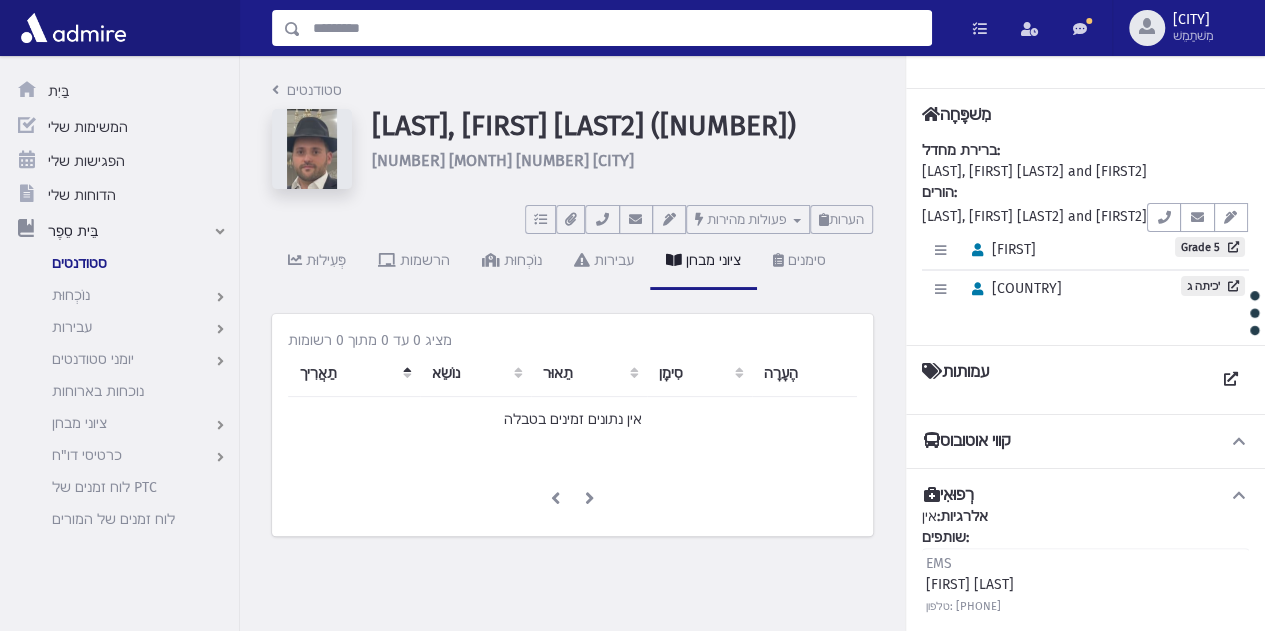 click at bounding box center [616, 28] 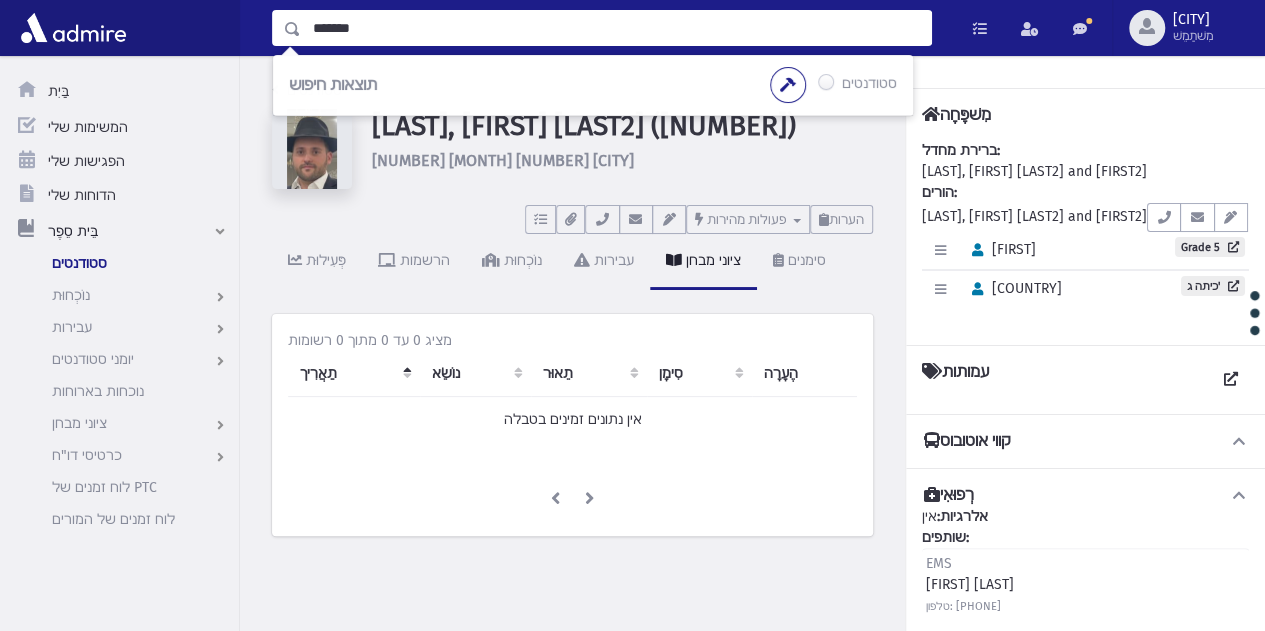 type on "*******" 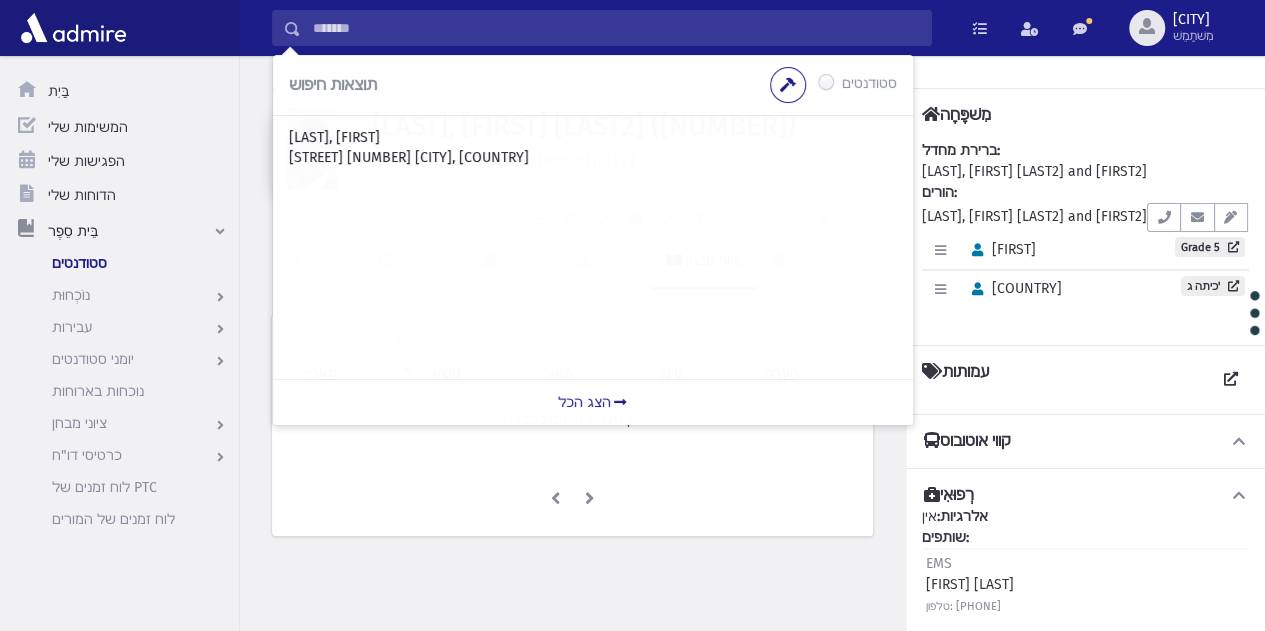 click on "ברוך צוקרמן 14 ירושלים, ISRAEL" at bounding box center (409, 157) 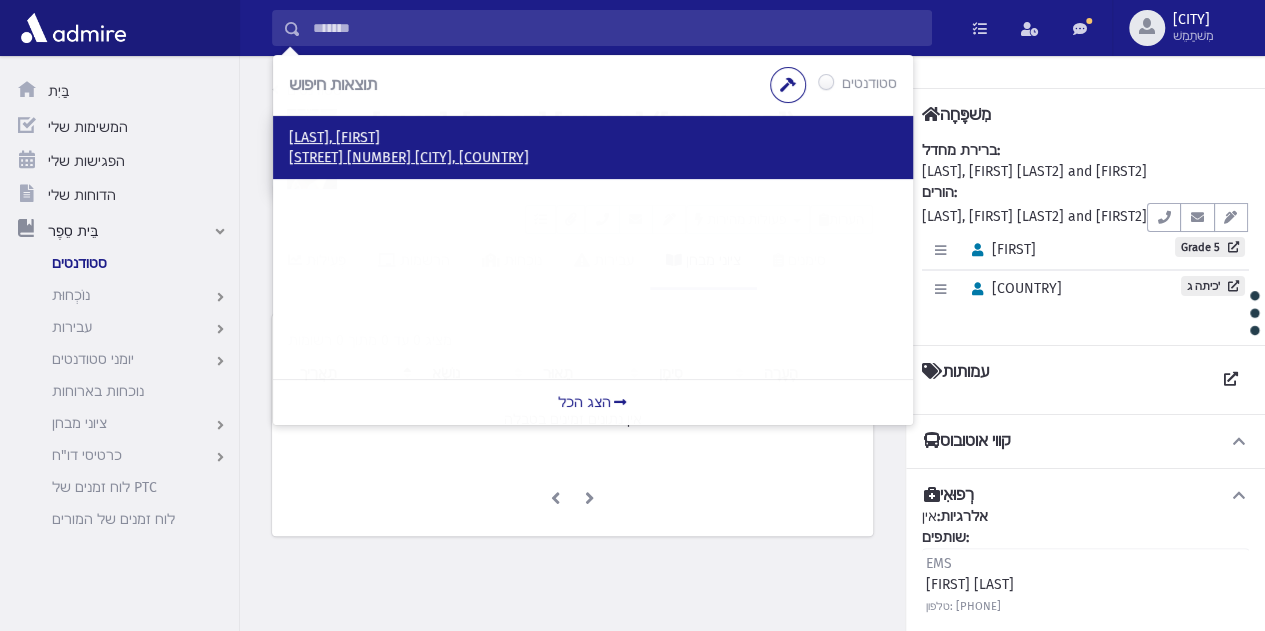 click on "ברוך צוקרמן 14 ירושלים, ISRAEL" at bounding box center (409, 157) 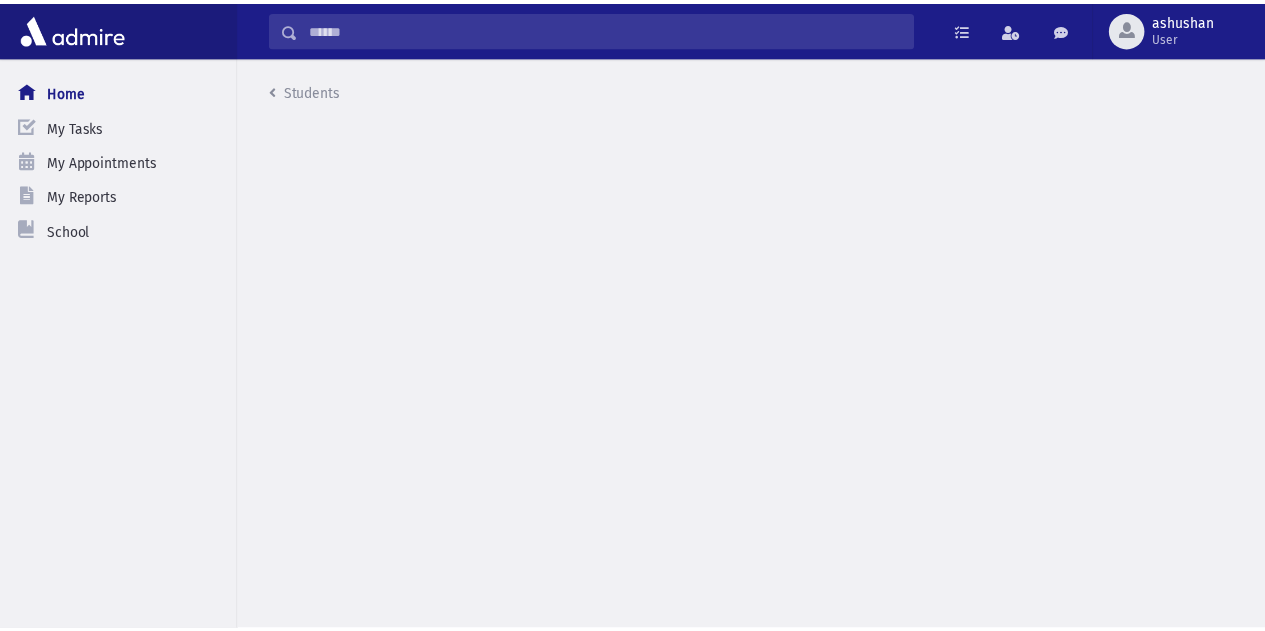 scroll, scrollTop: 0, scrollLeft: 0, axis: both 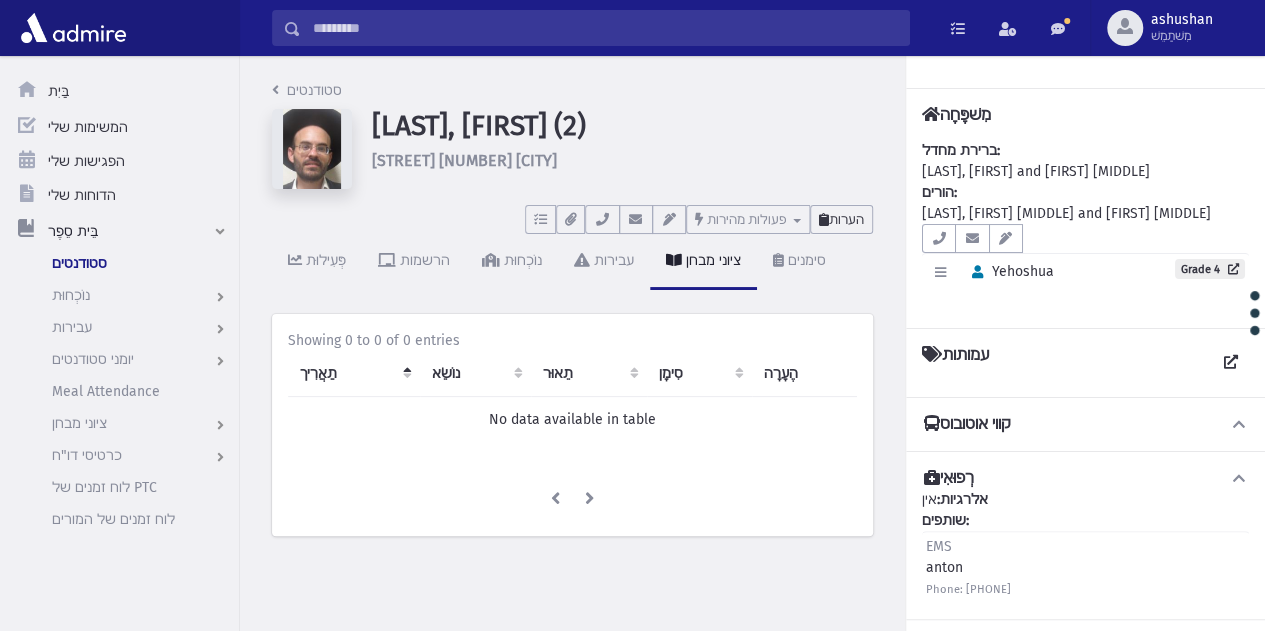 click on "הערות" at bounding box center [846, 219] 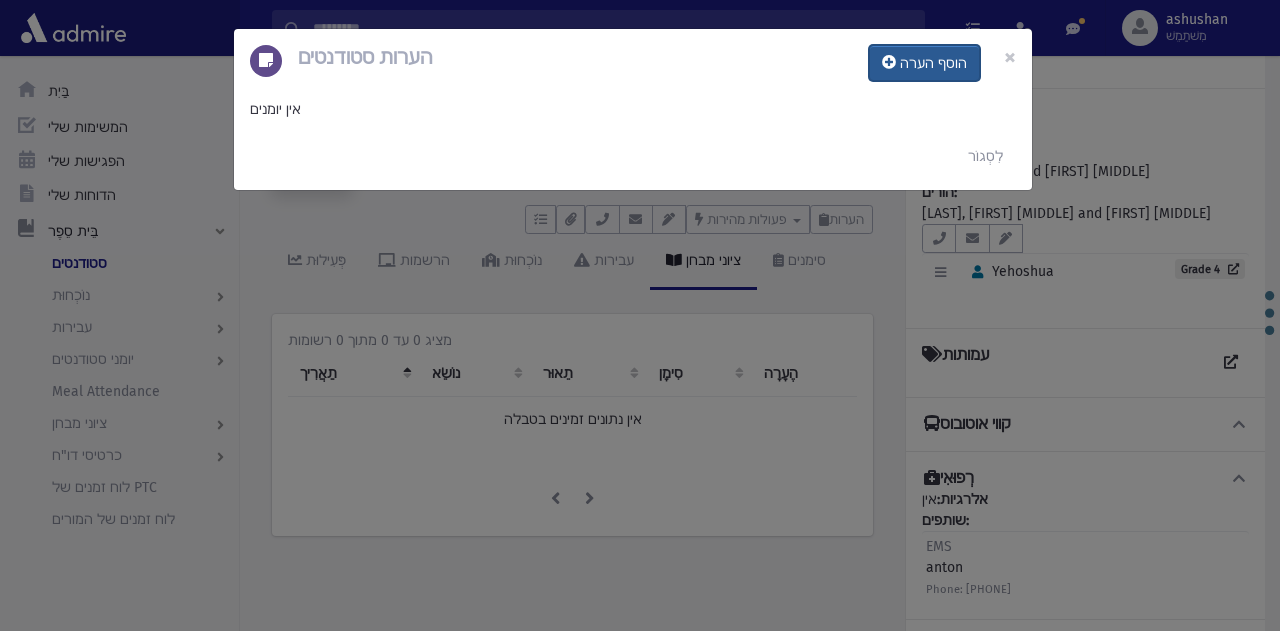 click on "הוסף הערה" at bounding box center [924, 63] 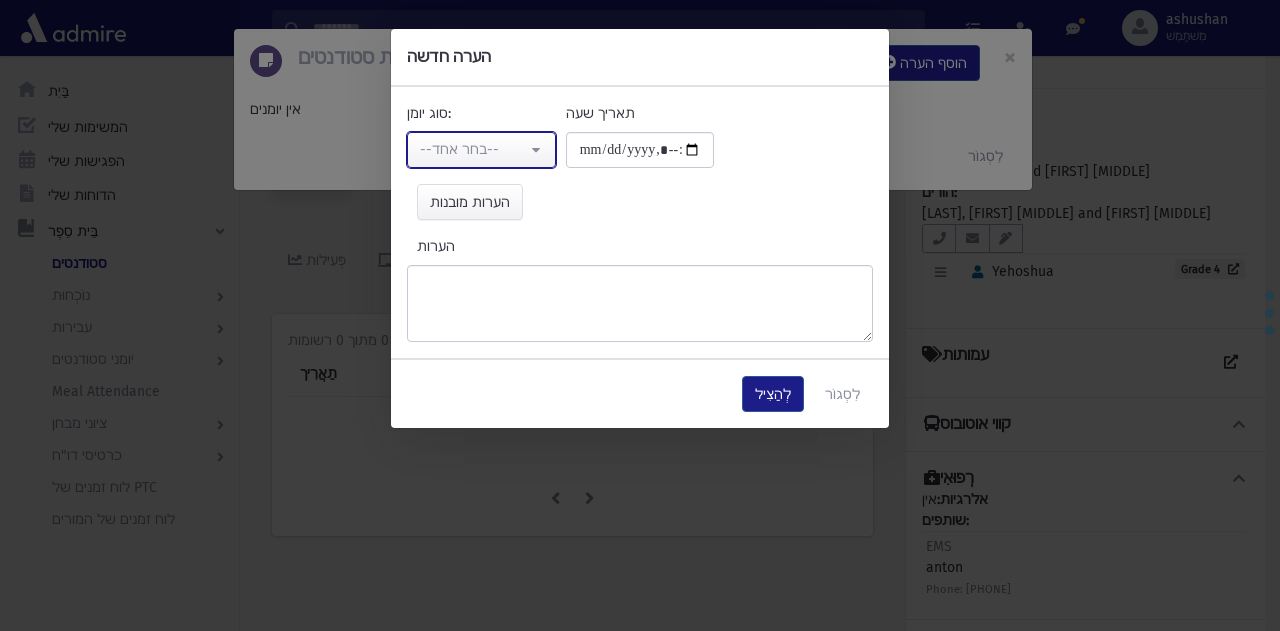 click on "--בחר אחד--" at bounding box center (473, 149) 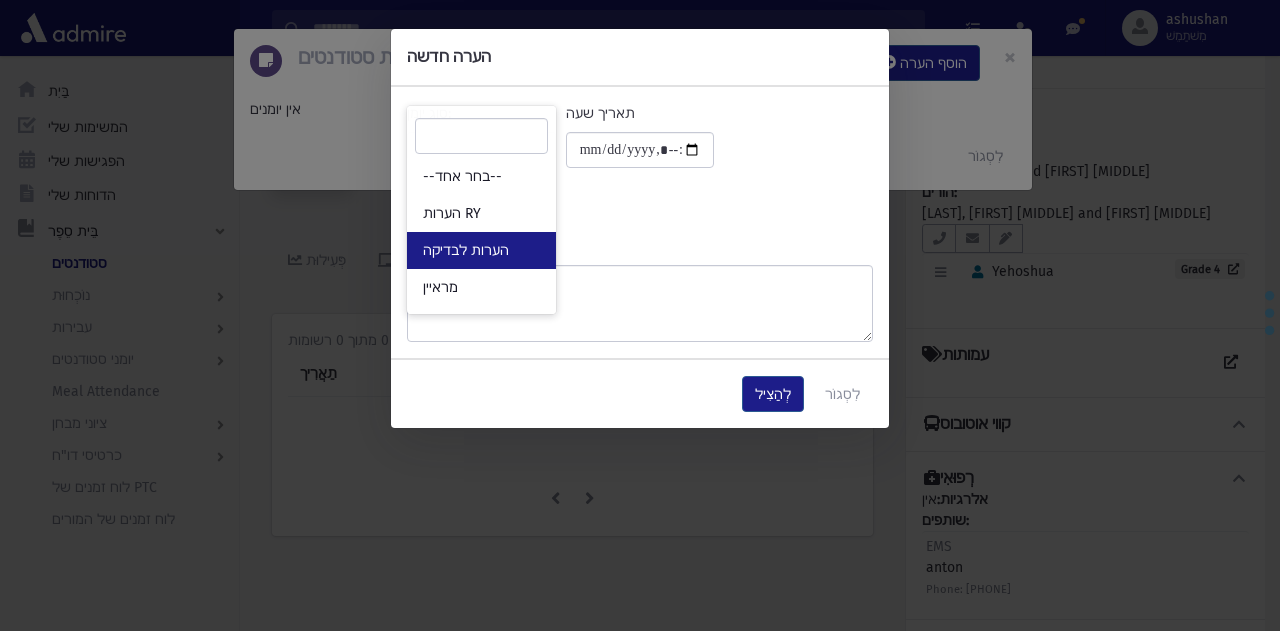 click on "הערות לבדיקה" at bounding box center (481, 250) 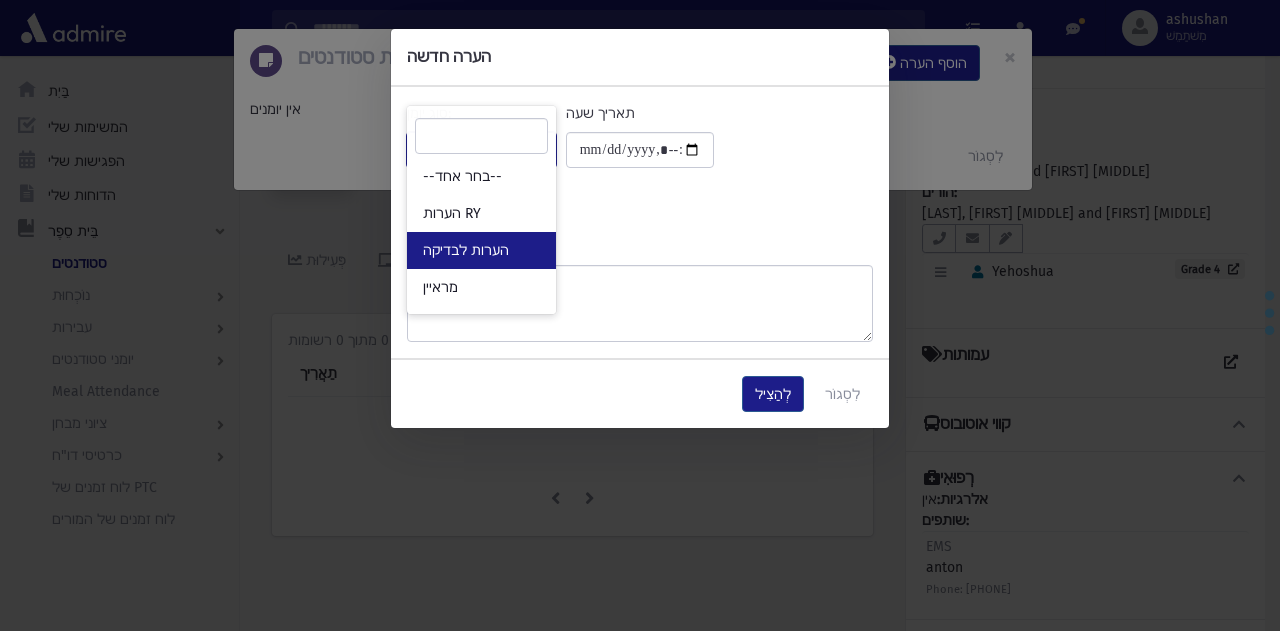 select on "*" 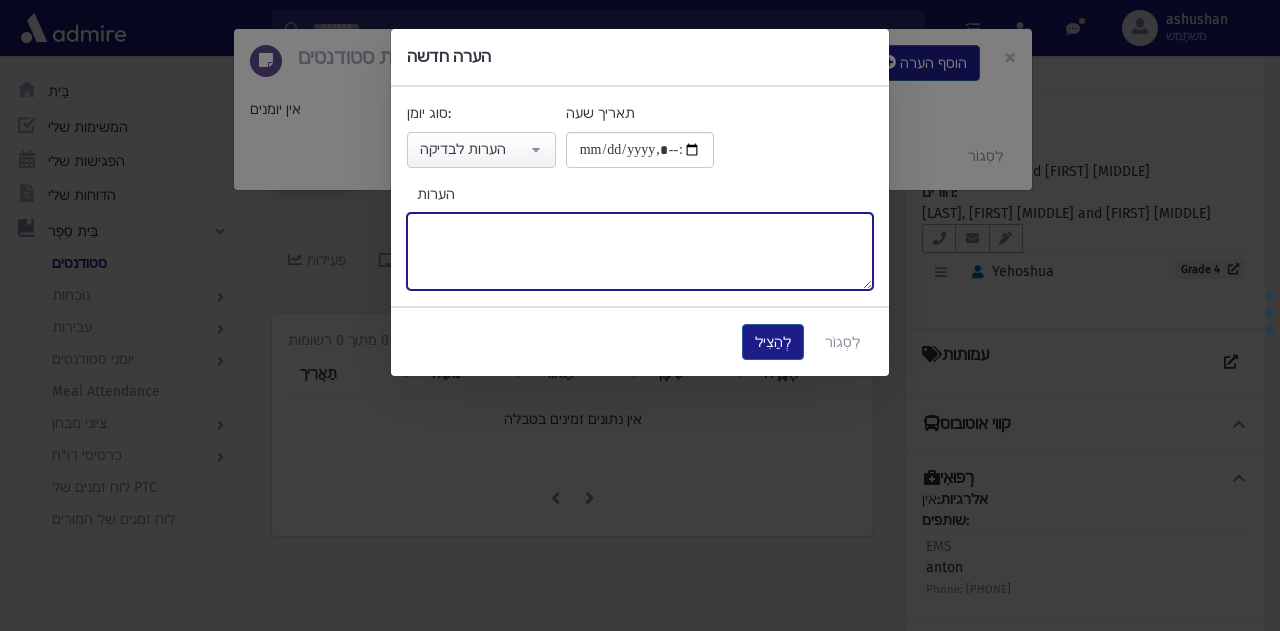 click on "הערות" at bounding box center (640, 251) 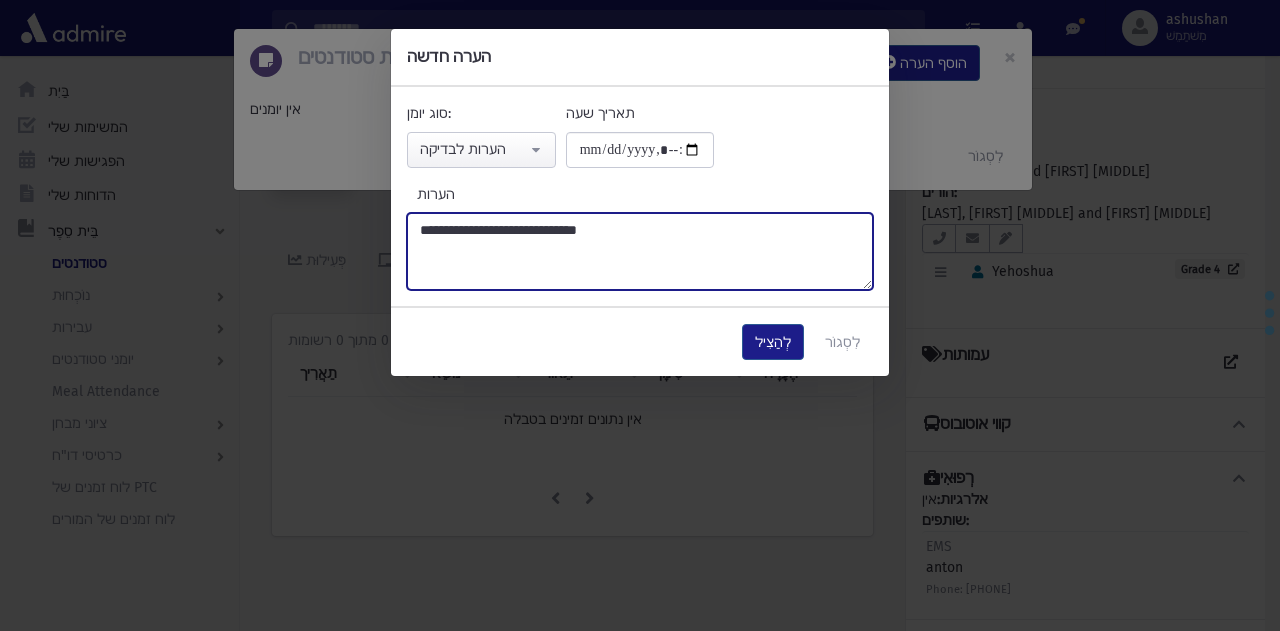 type on "**********" 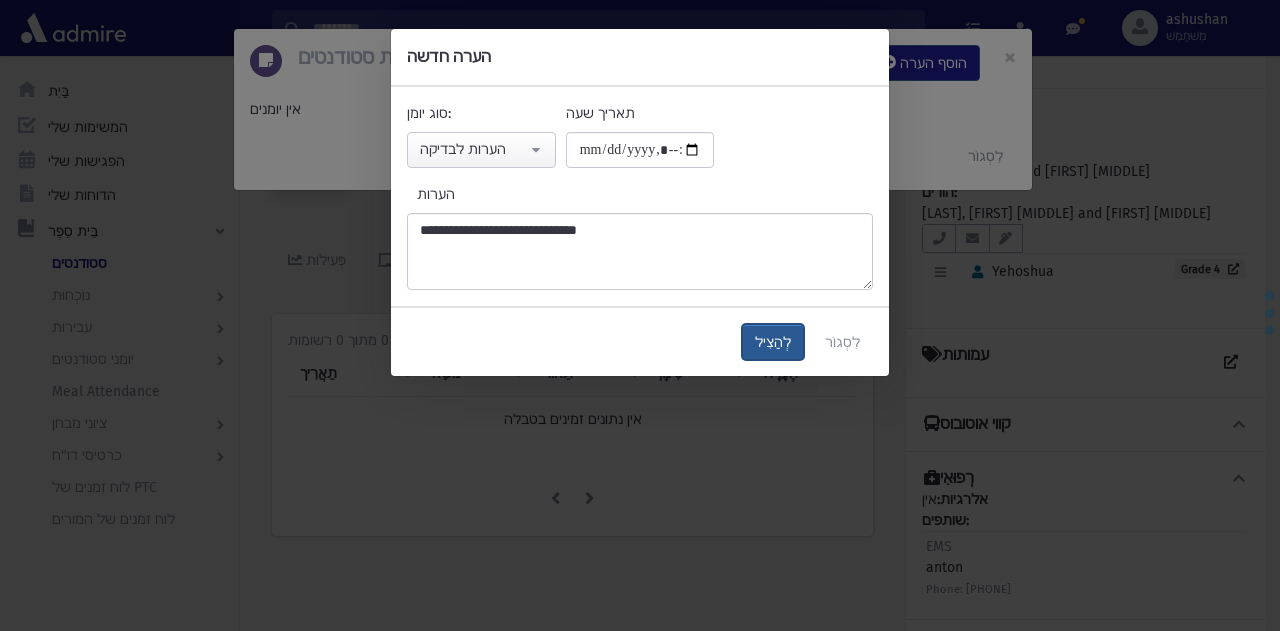click on "לְהַצִיל" at bounding box center (773, 342) 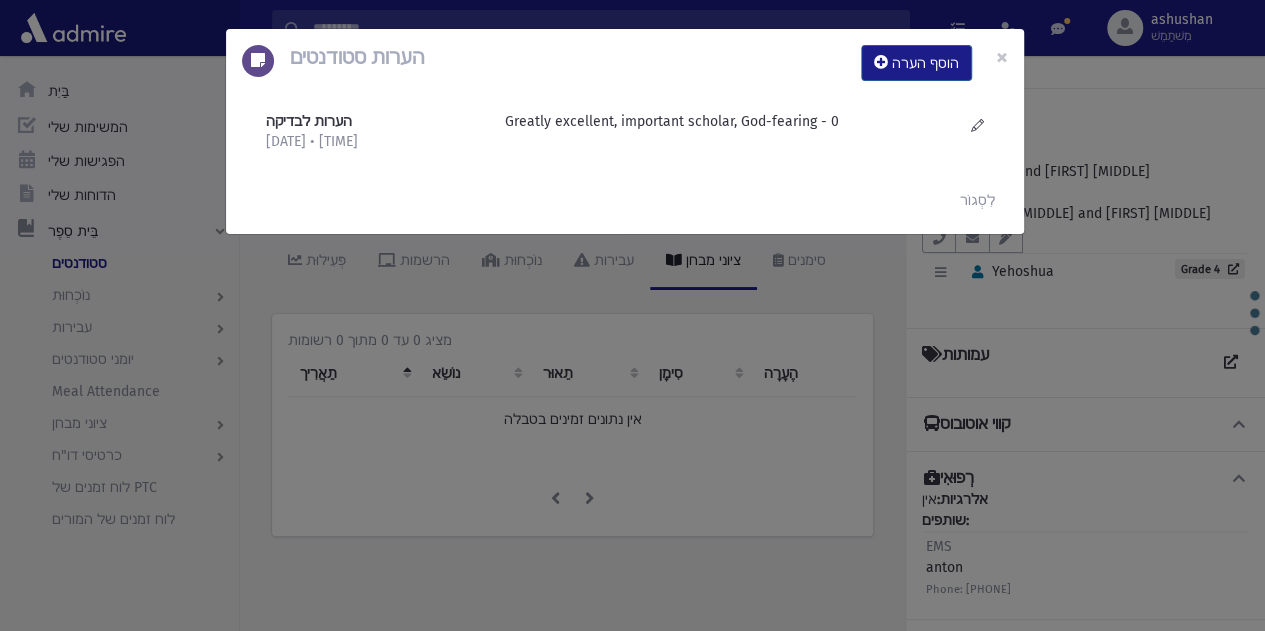 click on "הערות סטודנטים
הוסף הערה
×
הערות לבדיקה
8/4/2025 • 6:13 בבוקר" at bounding box center [632, 315] 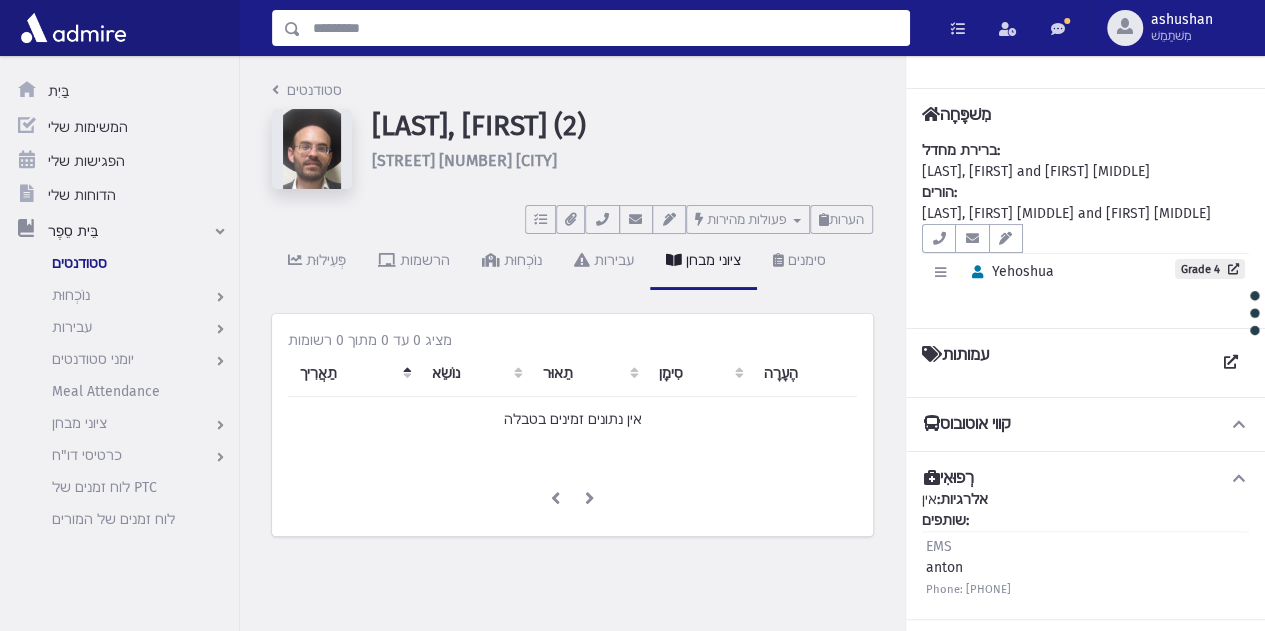click at bounding box center (605, 28) 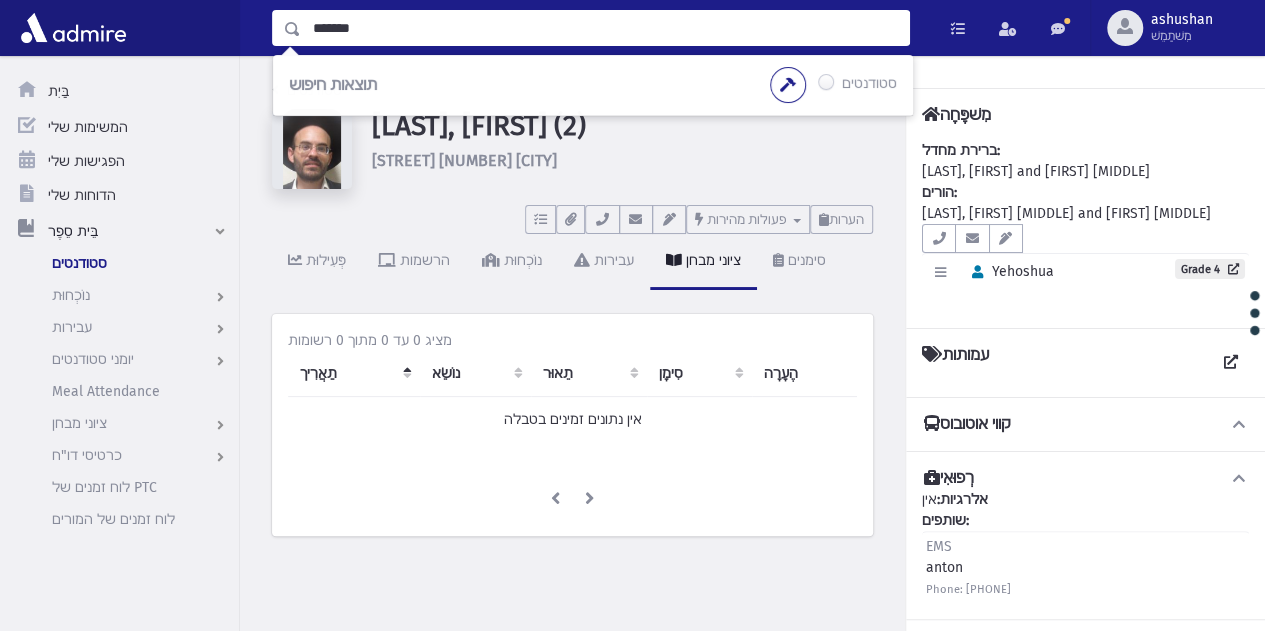 type on "*******" 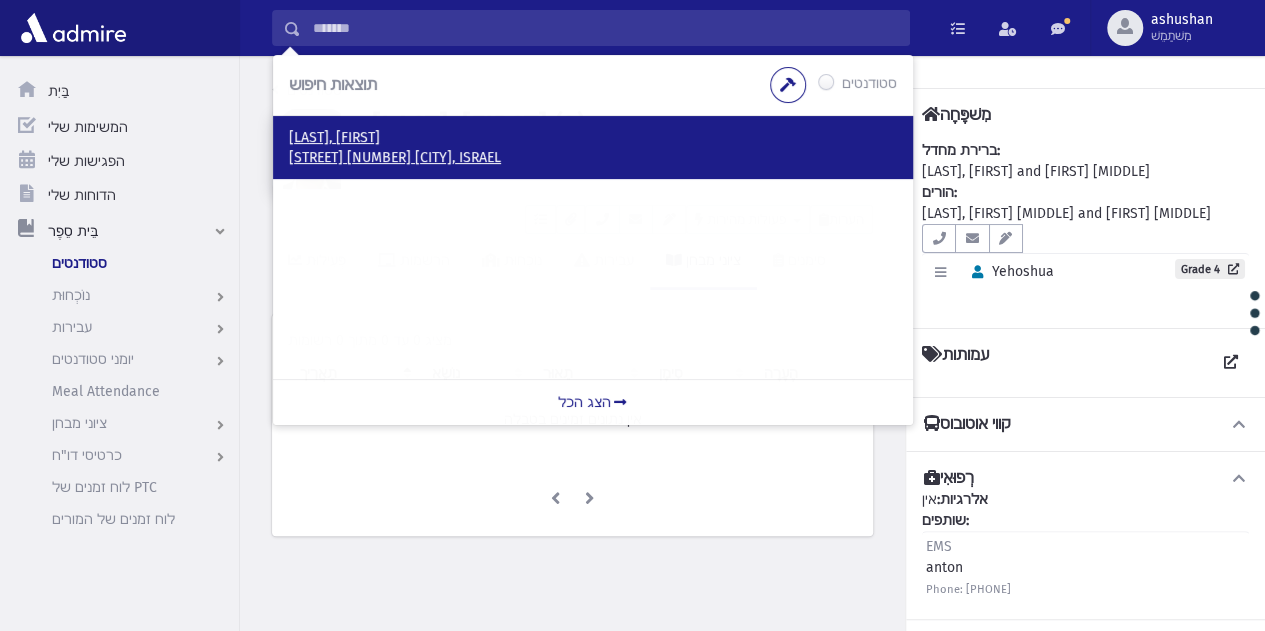 click on "שאדיקר 2 ירושלים, ISRAEL" at bounding box center [395, 157] 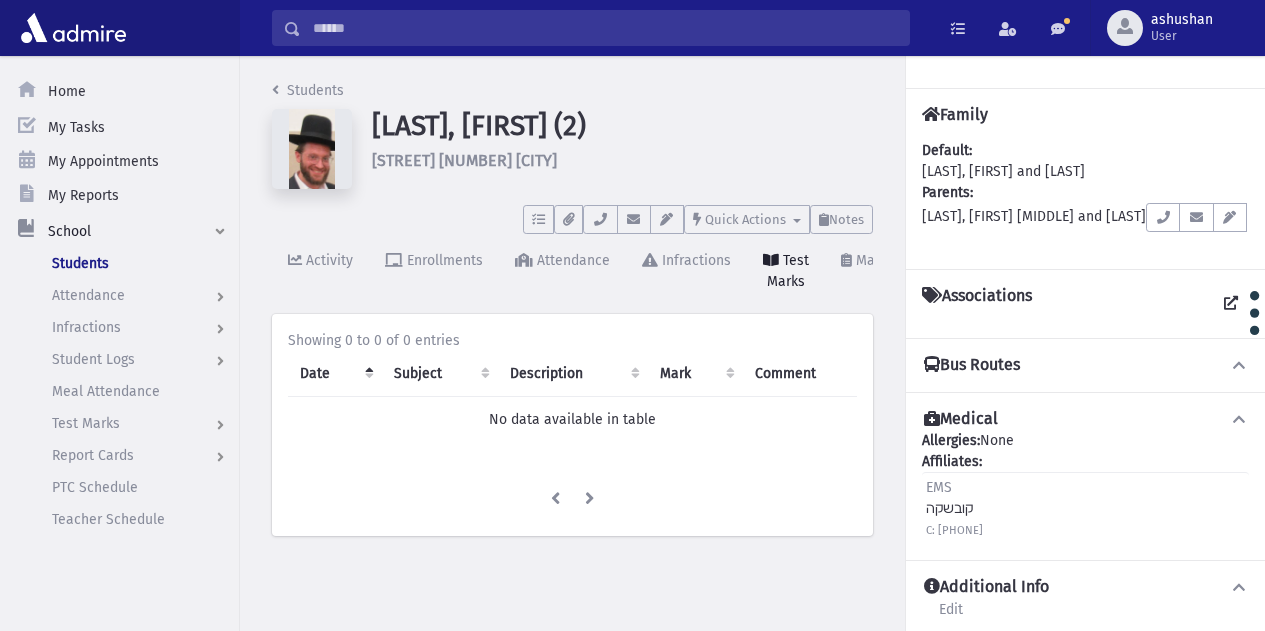 scroll, scrollTop: 0, scrollLeft: 0, axis: both 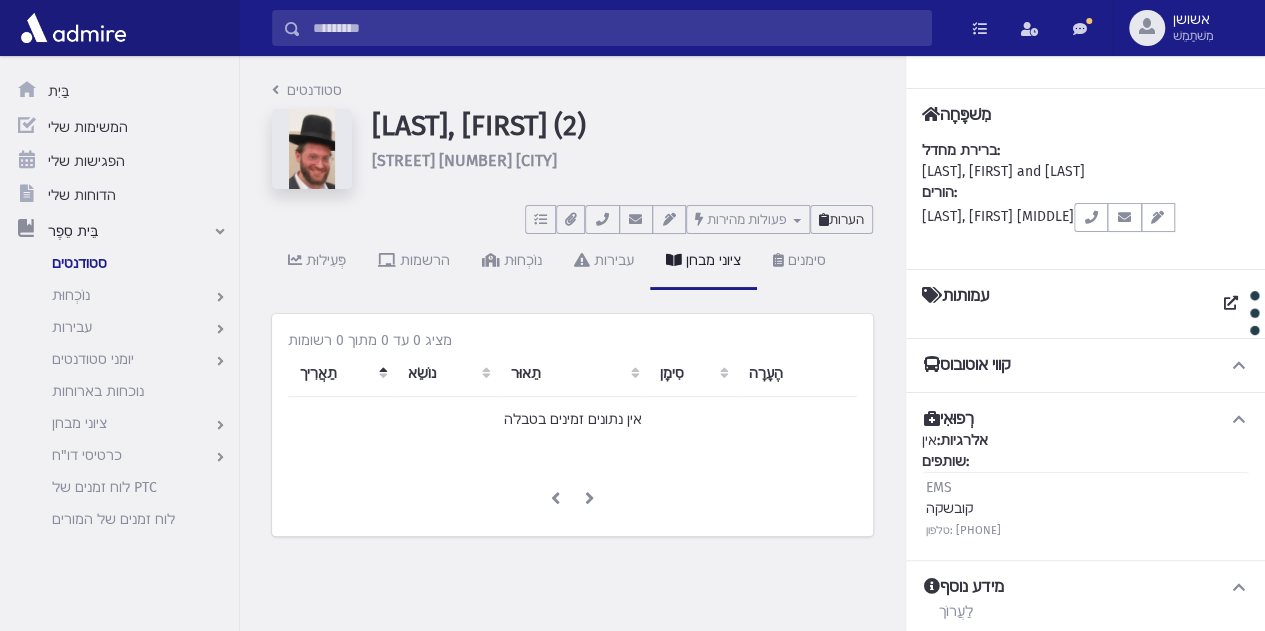 click on "הערות" at bounding box center (846, 219) 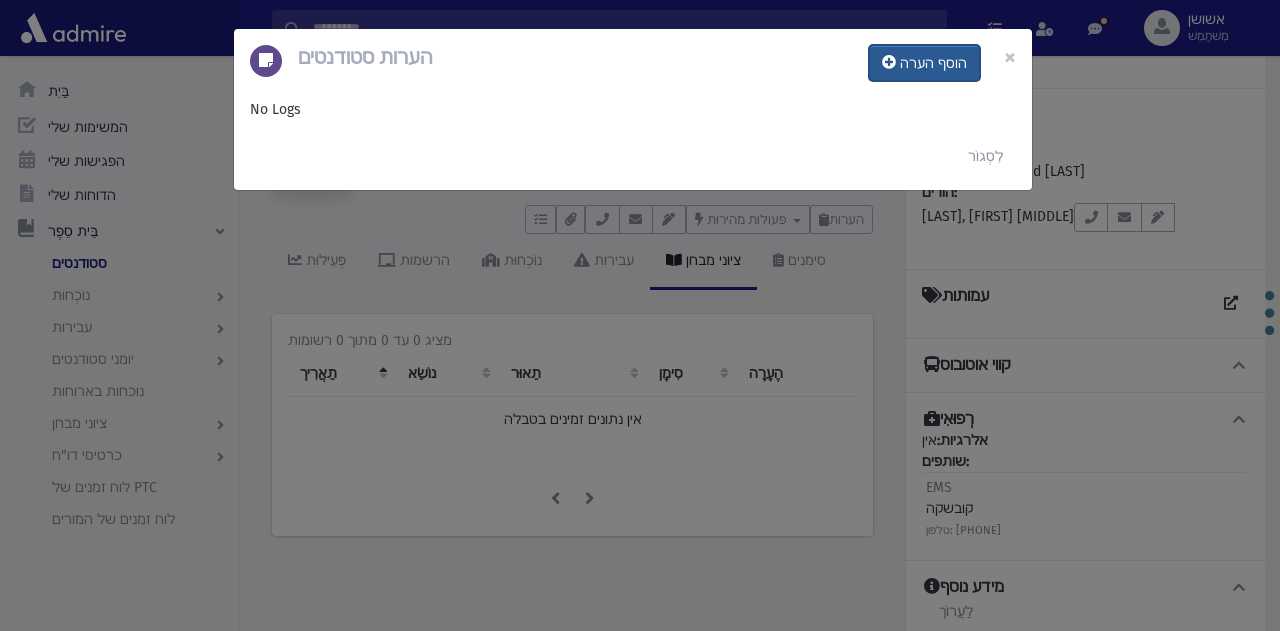 click on "הוסף הערה" at bounding box center [933, 63] 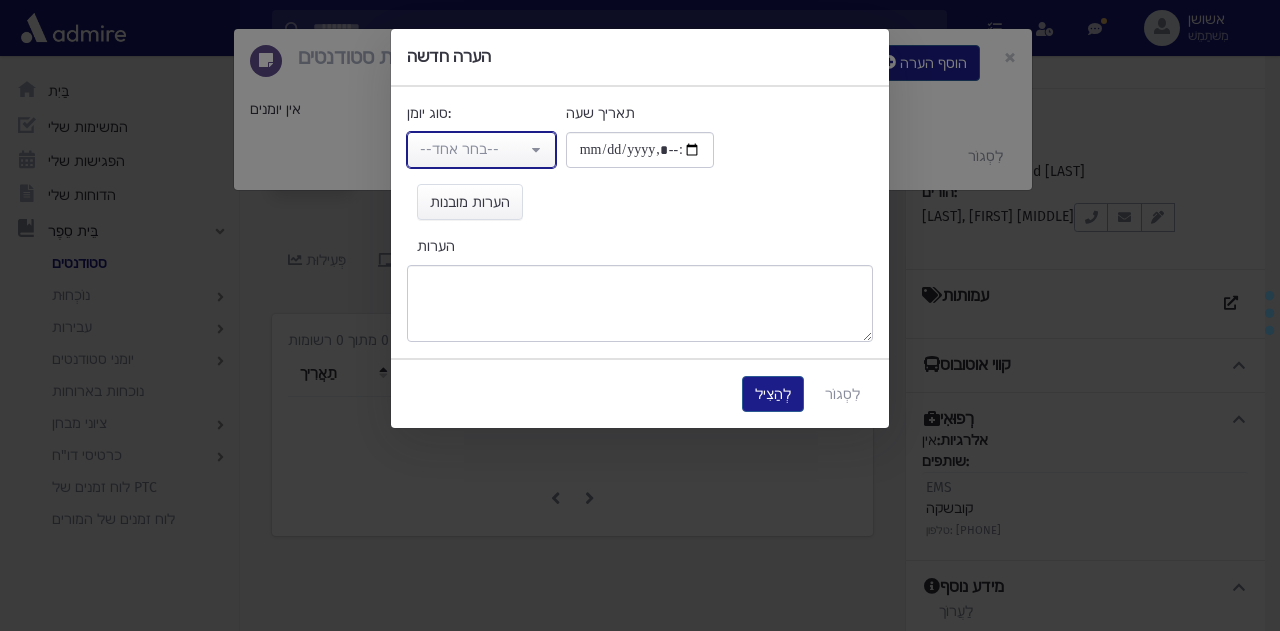 click on "--בחר אחד--" at bounding box center (481, 150) 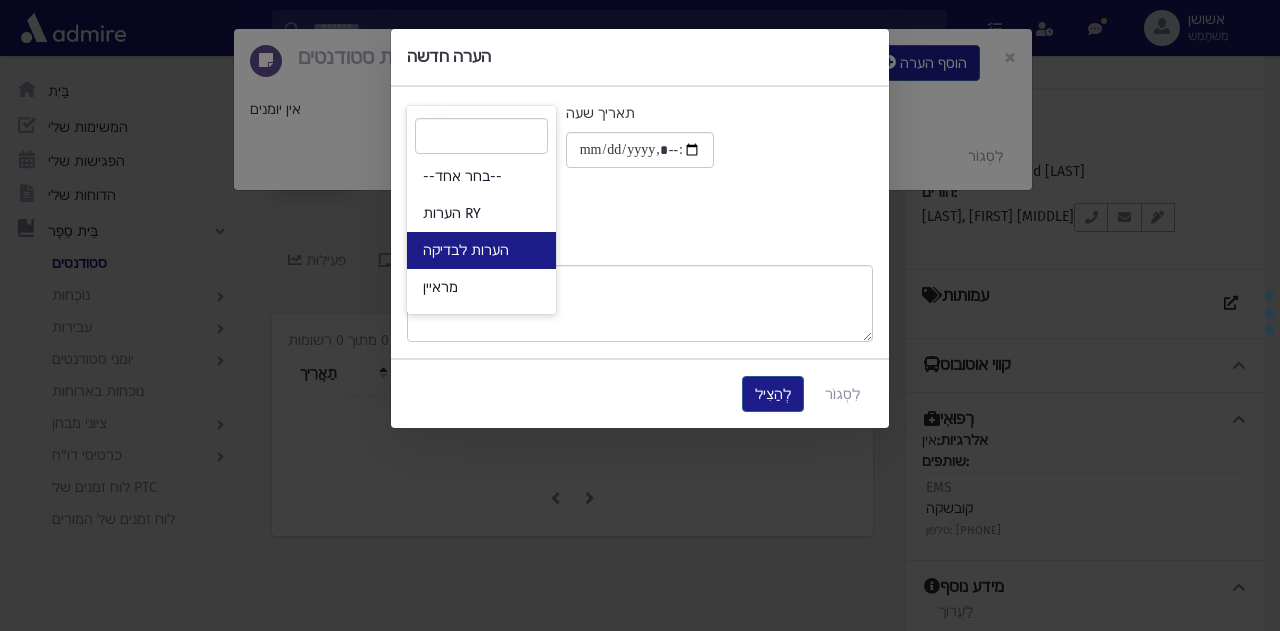 click on "הערות לבדיקה" at bounding box center (481, 250) 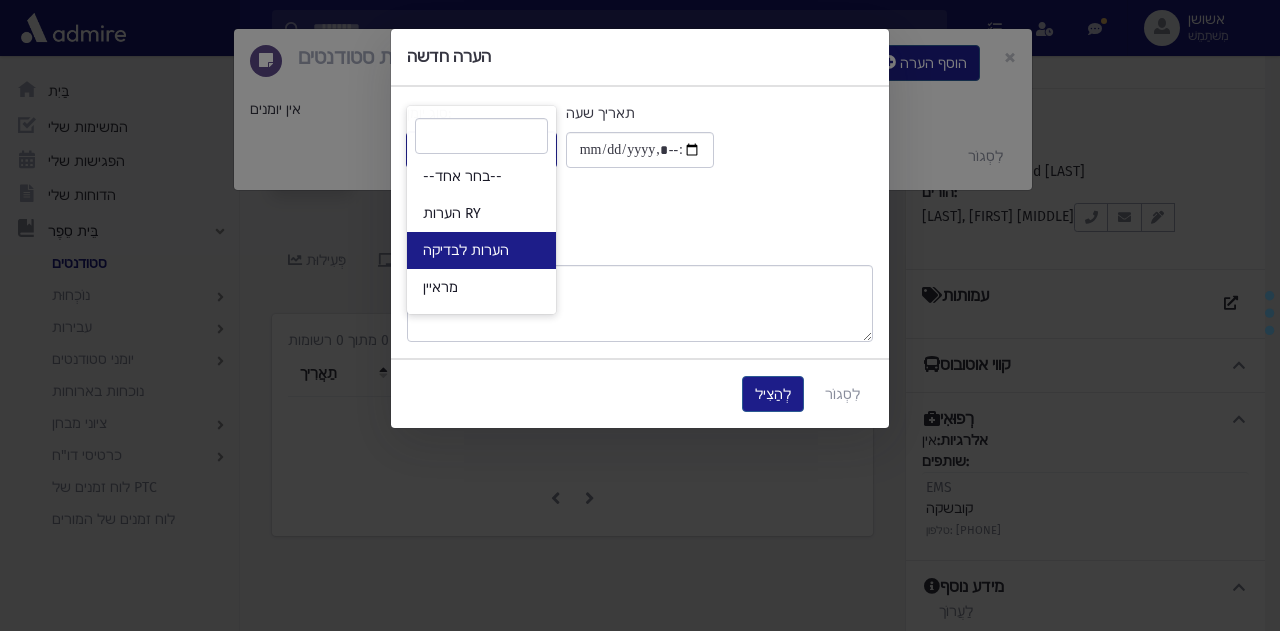 select on "*" 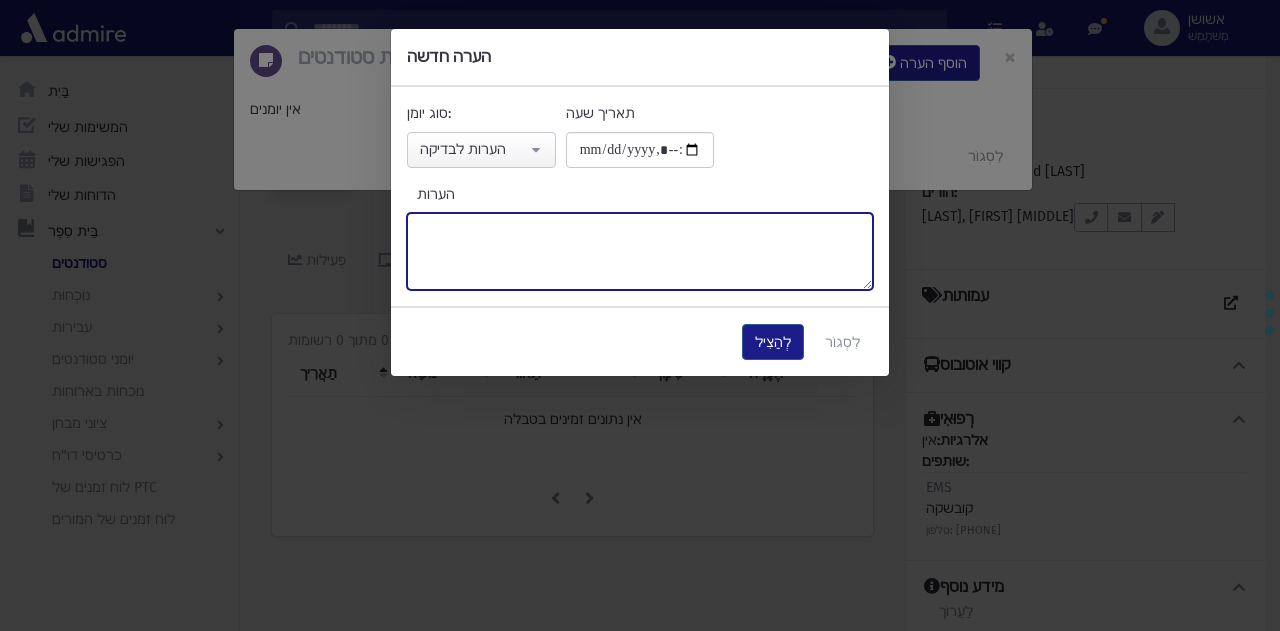click on "הערות" at bounding box center [640, 251] 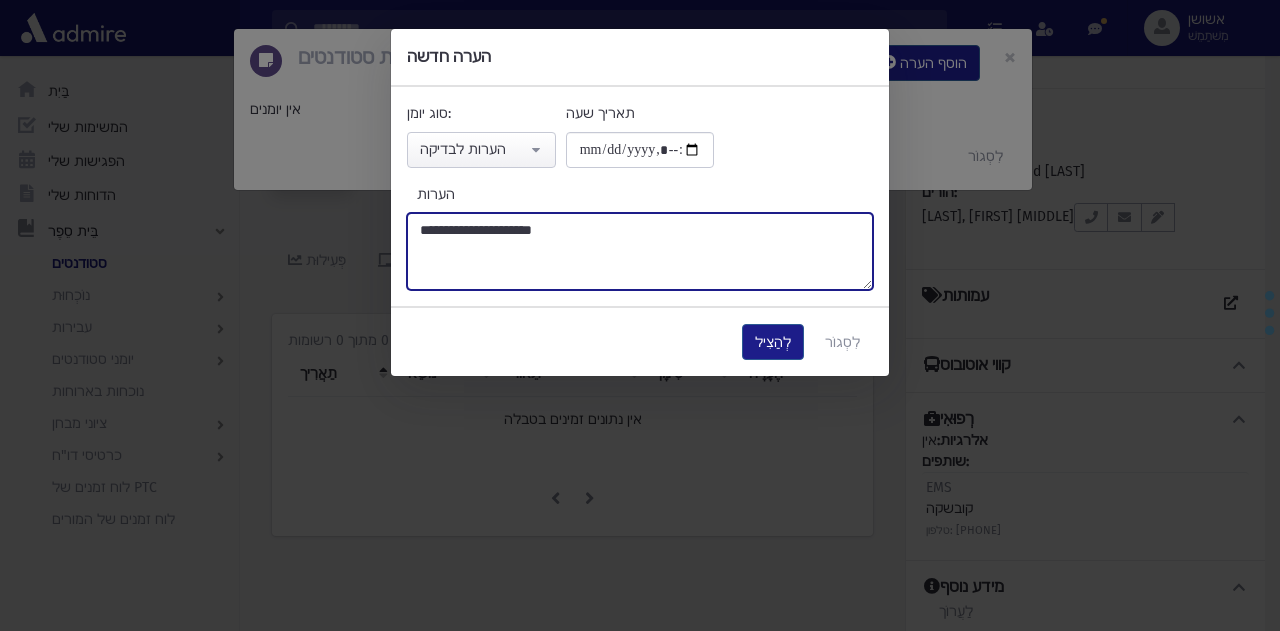 type on "**********" 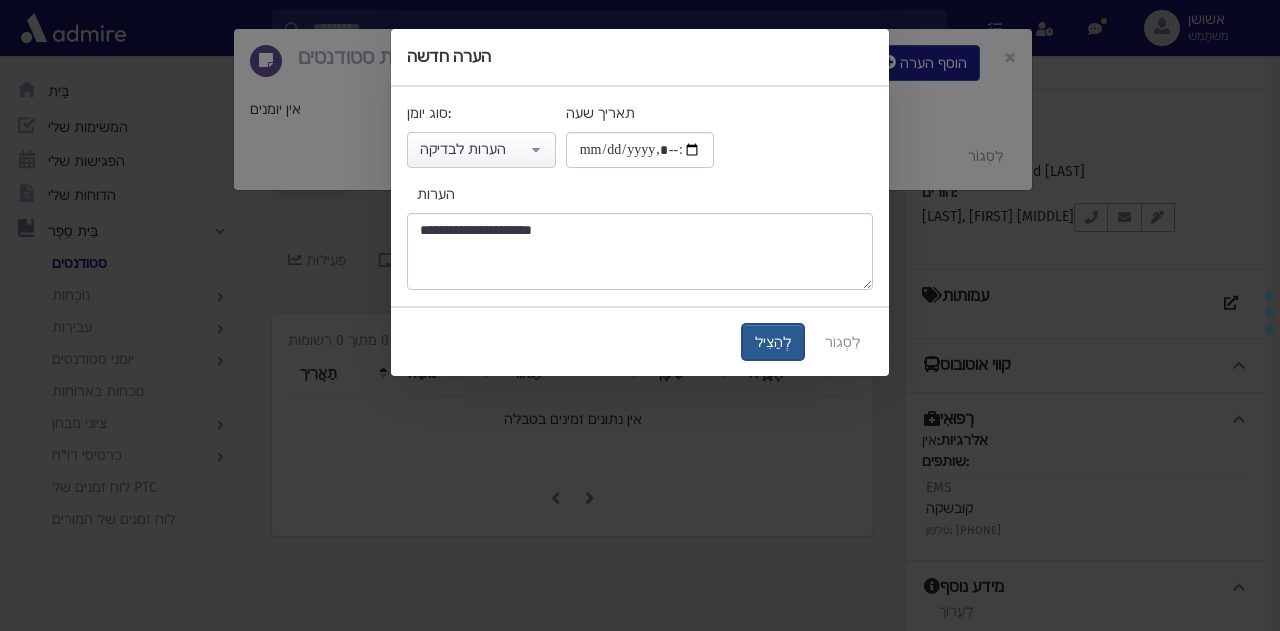 click on "לְהַצִיל" at bounding box center [773, 342] 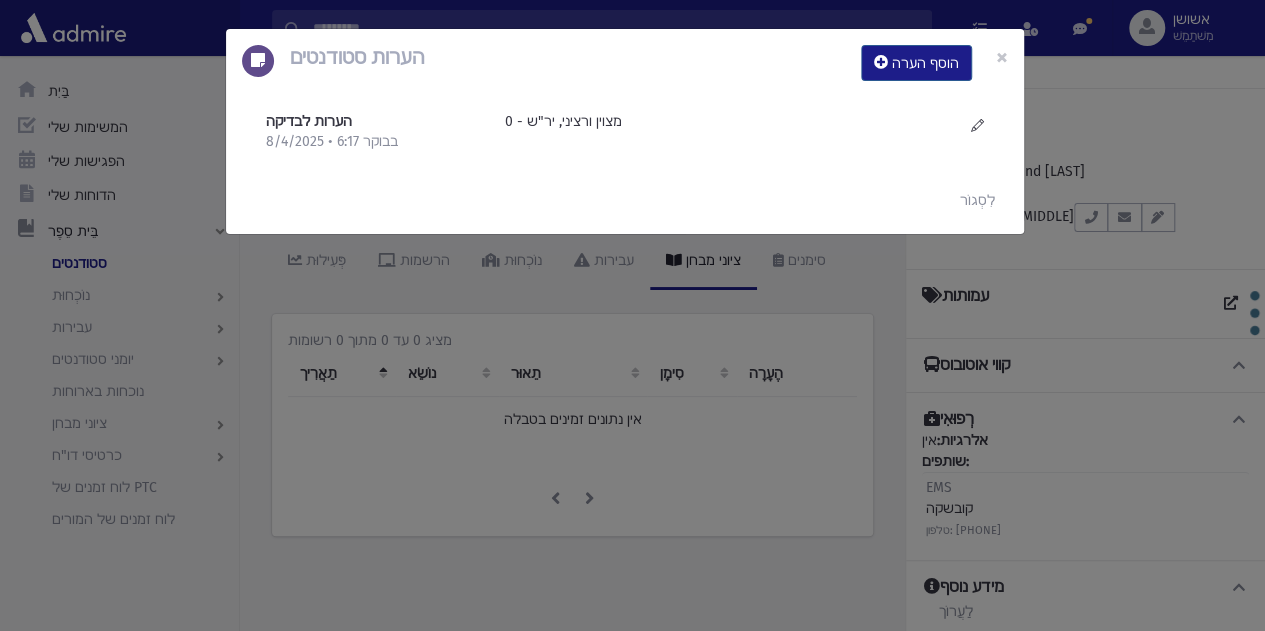click on "הערות סטודנטים
הוסף הערה
×
הערות לבדיקה
[DATE] • [TIME]" at bounding box center [632, 315] 